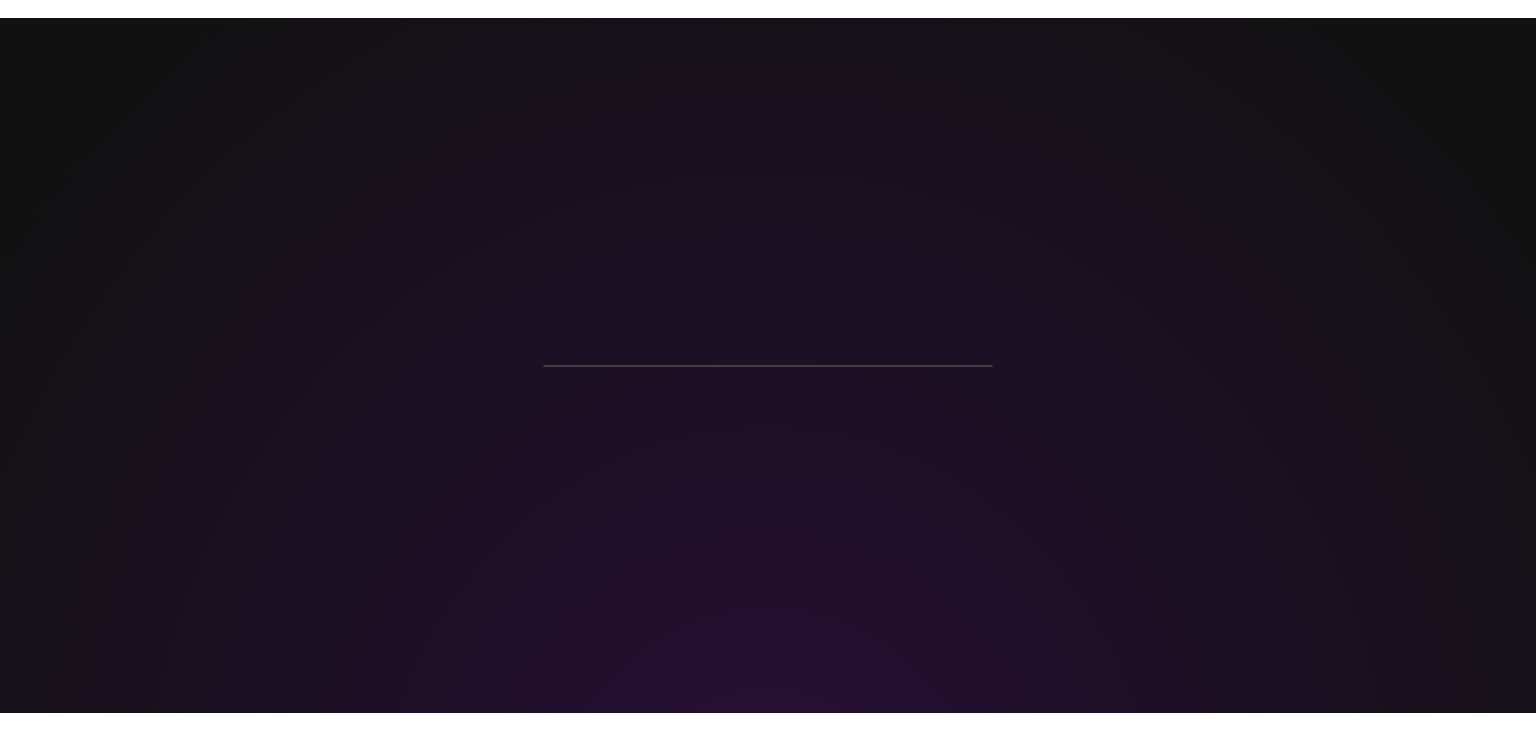 scroll, scrollTop: 0, scrollLeft: 0, axis: both 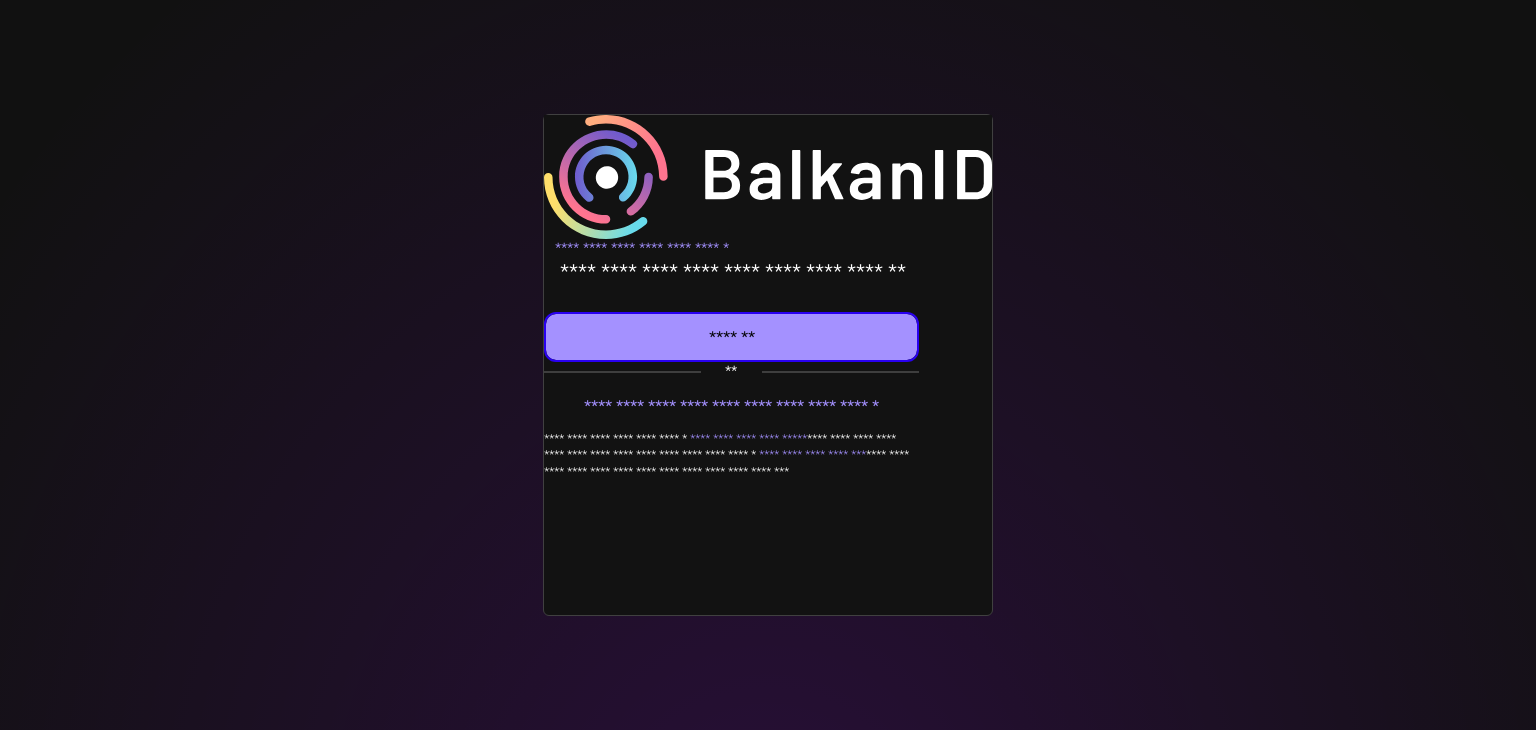 click on "*******" at bounding box center (731, 337) 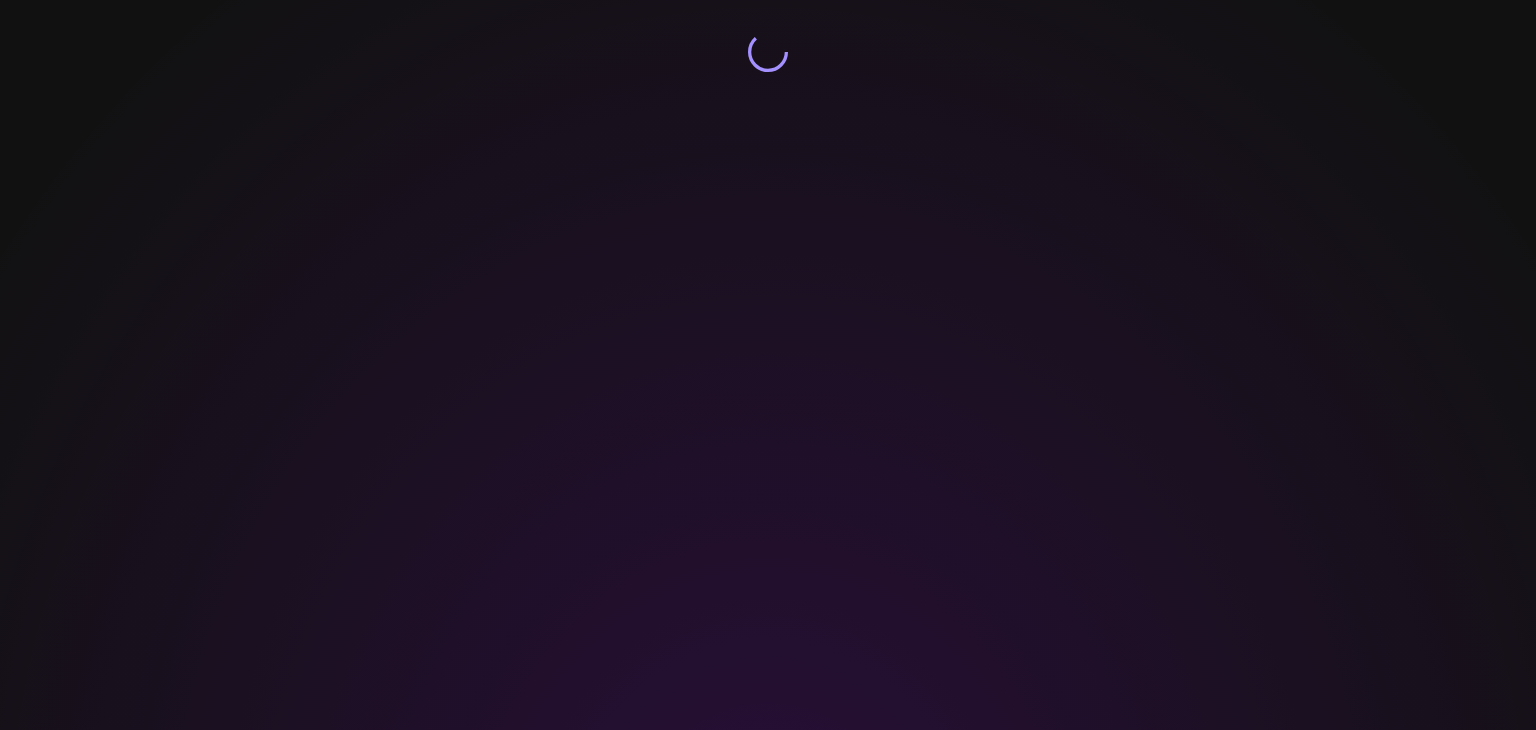 scroll, scrollTop: 0, scrollLeft: 0, axis: both 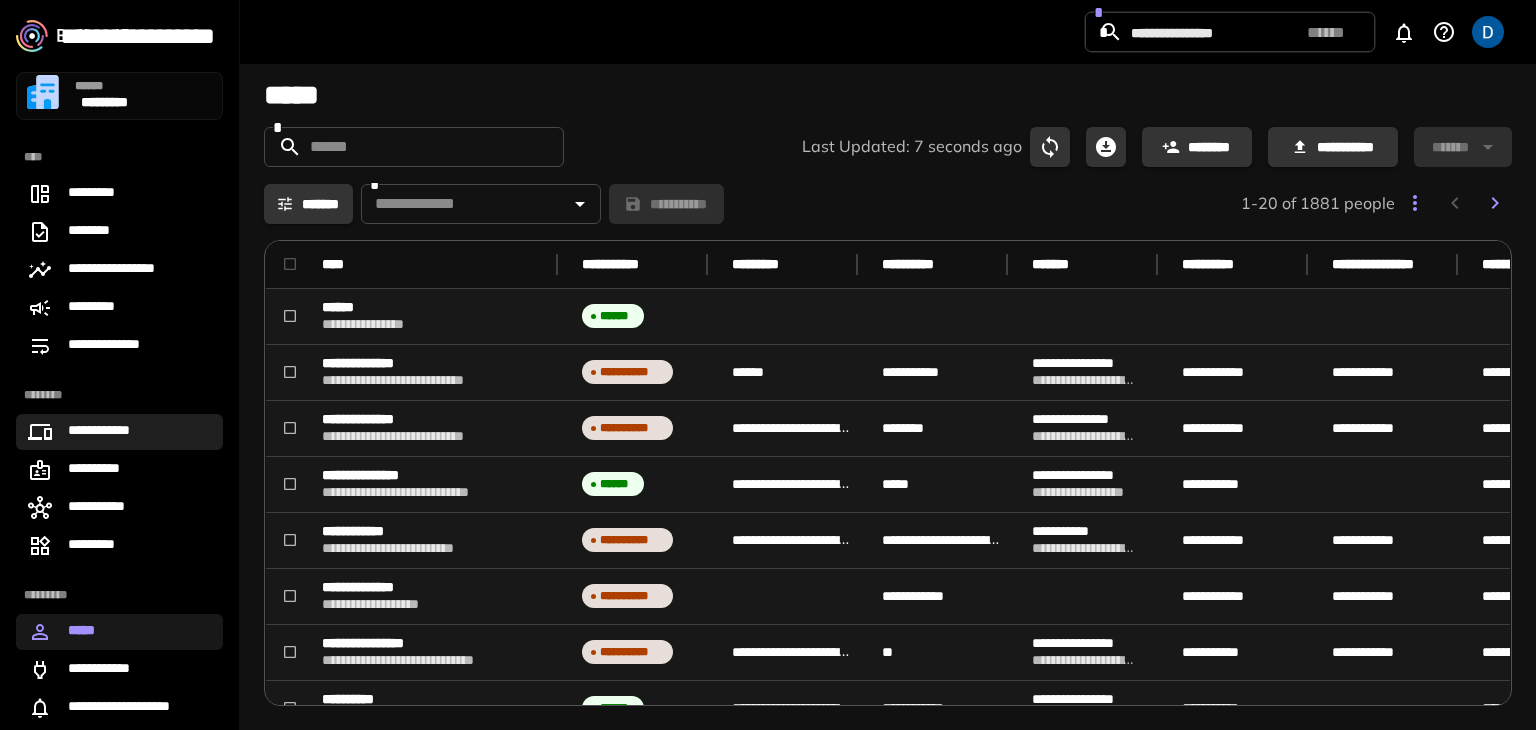 click on "**********" at bounding box center (119, 432) 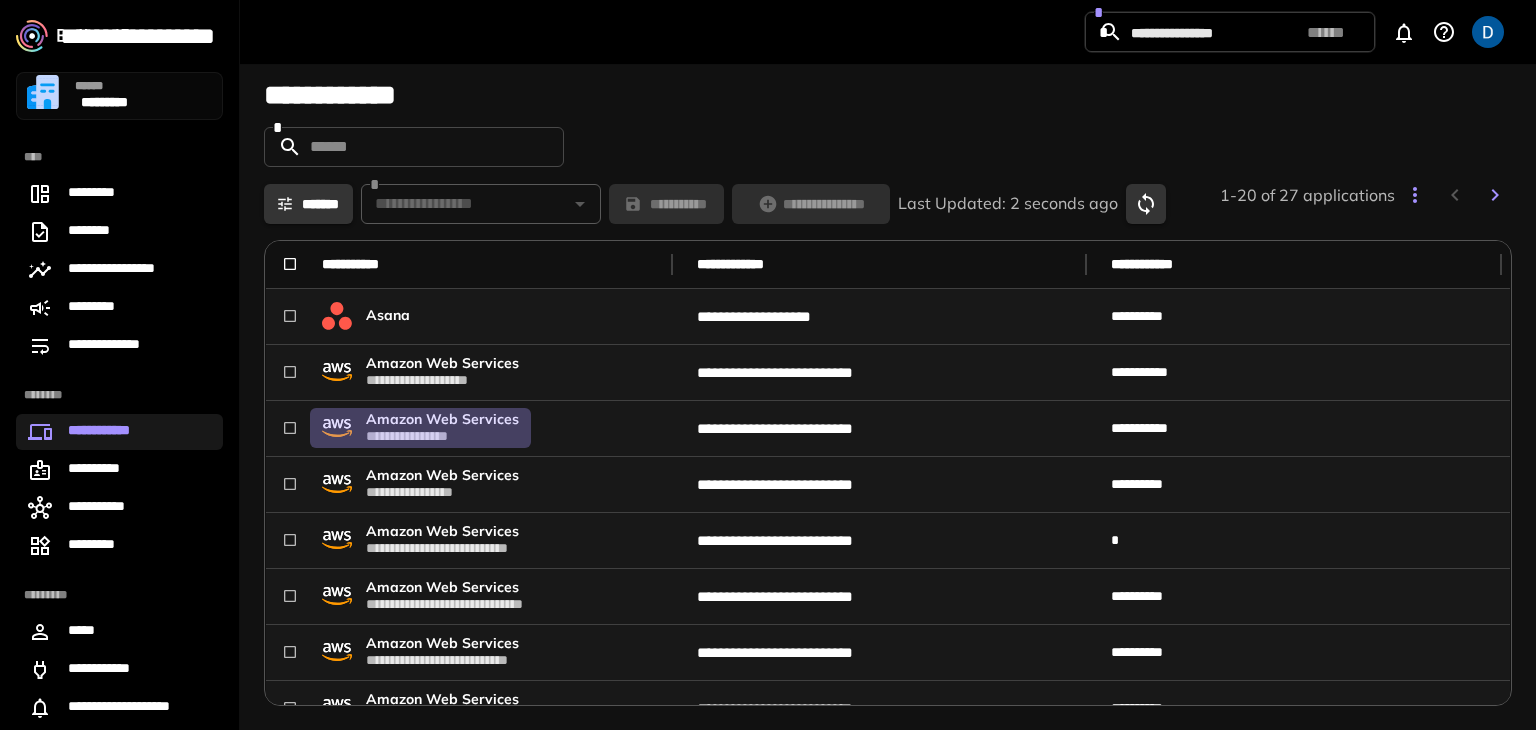 click on "Amazon Web Services" at bounding box center (442, 419) 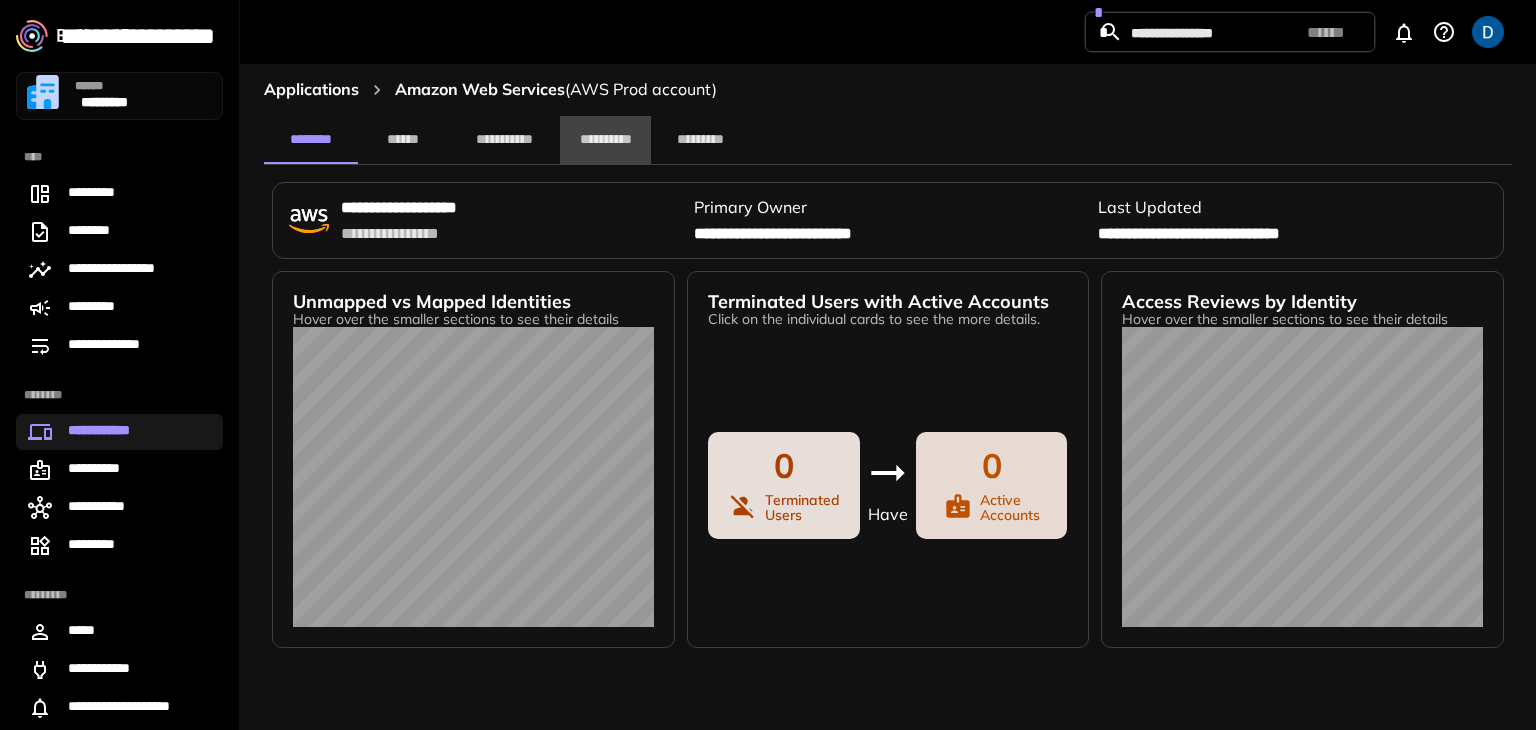 click on "**********" at bounding box center [605, 140] 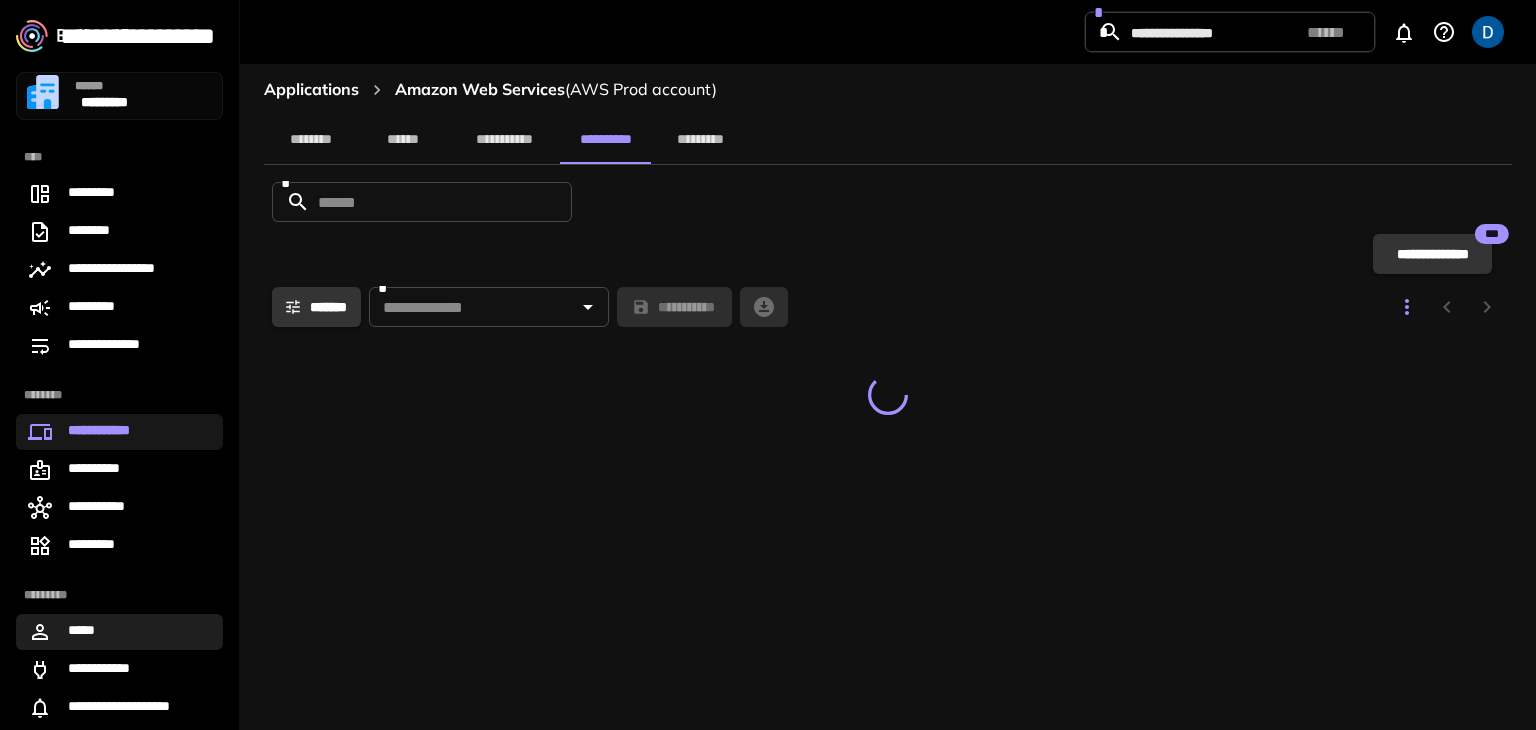 scroll, scrollTop: 34, scrollLeft: 0, axis: vertical 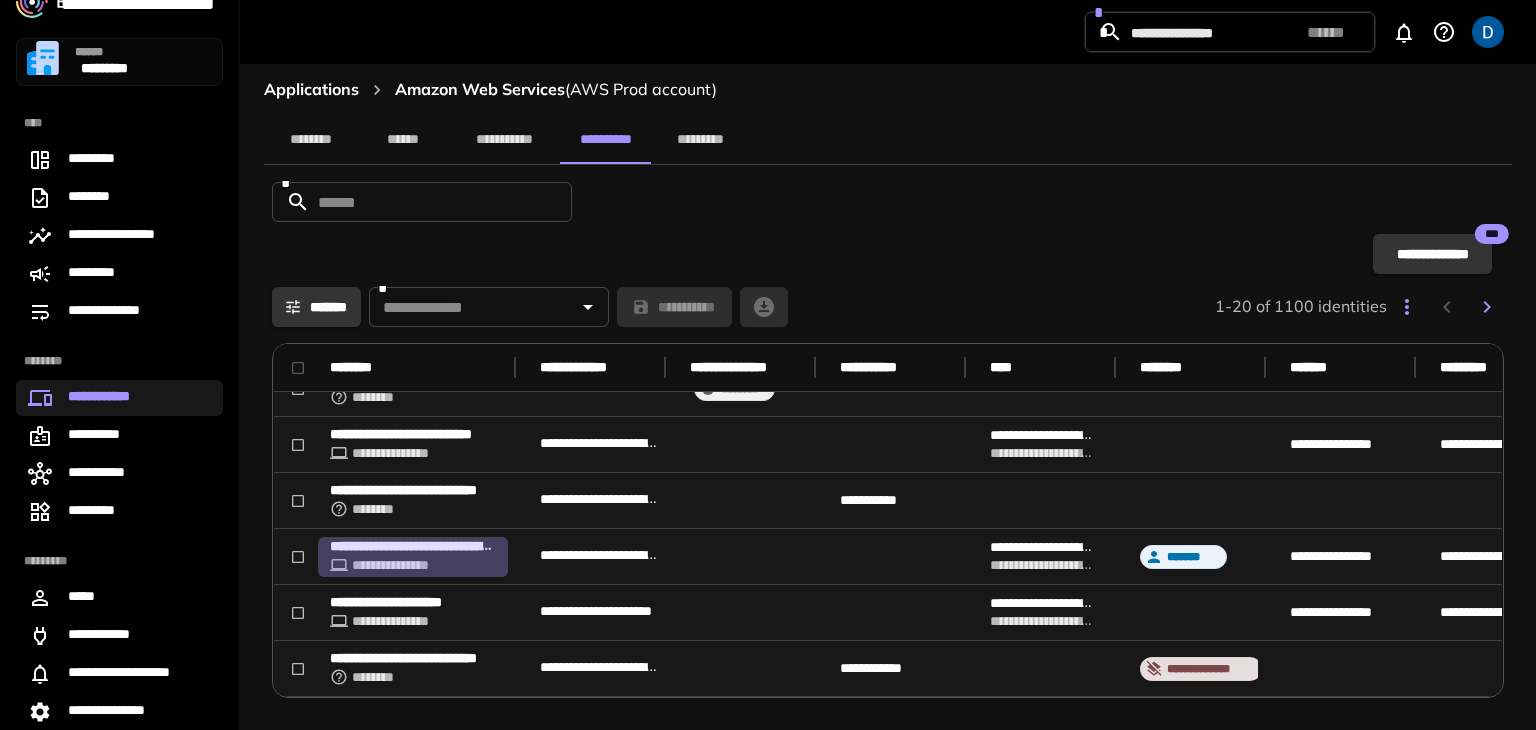 click on "**********" at bounding box center [413, 546] 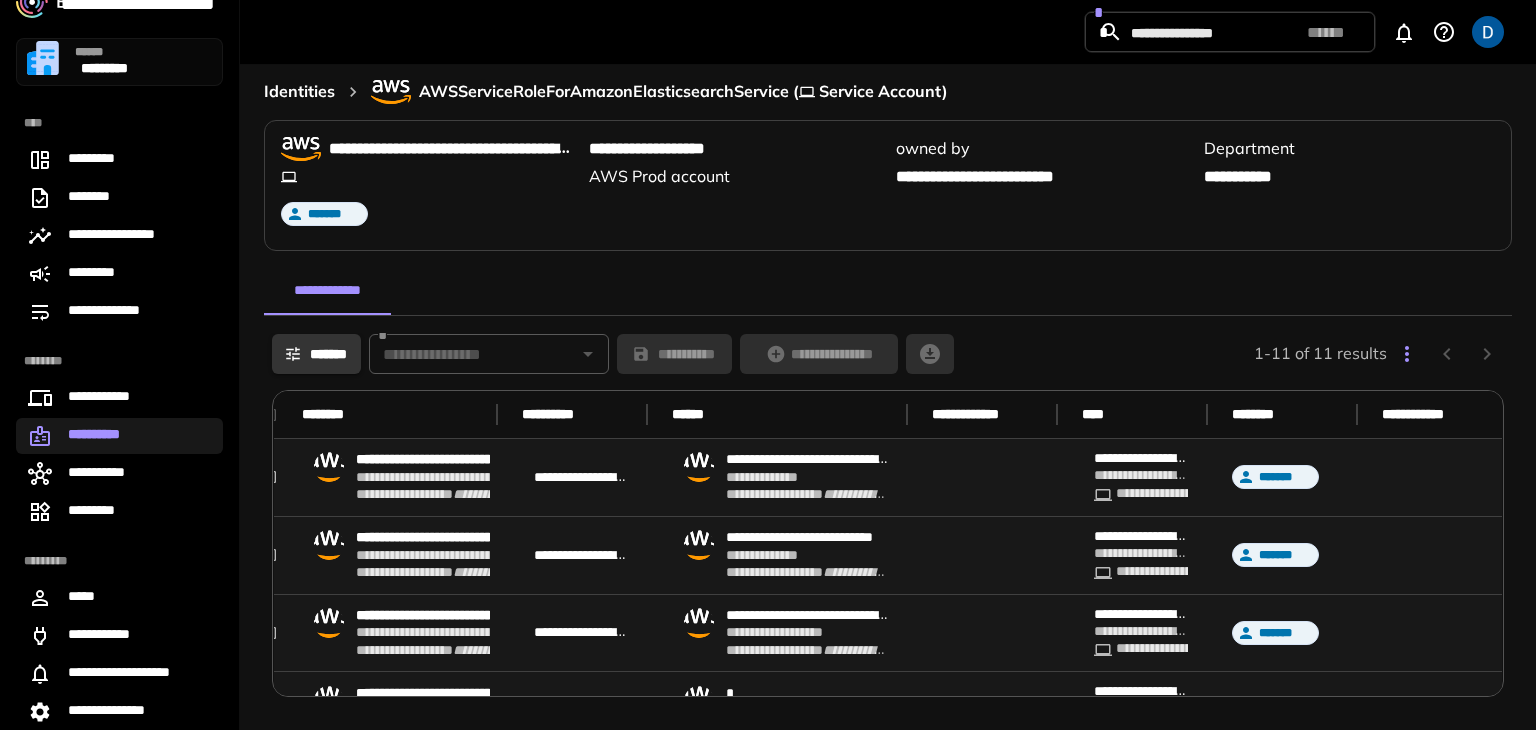 scroll, scrollTop: 0, scrollLeft: 0, axis: both 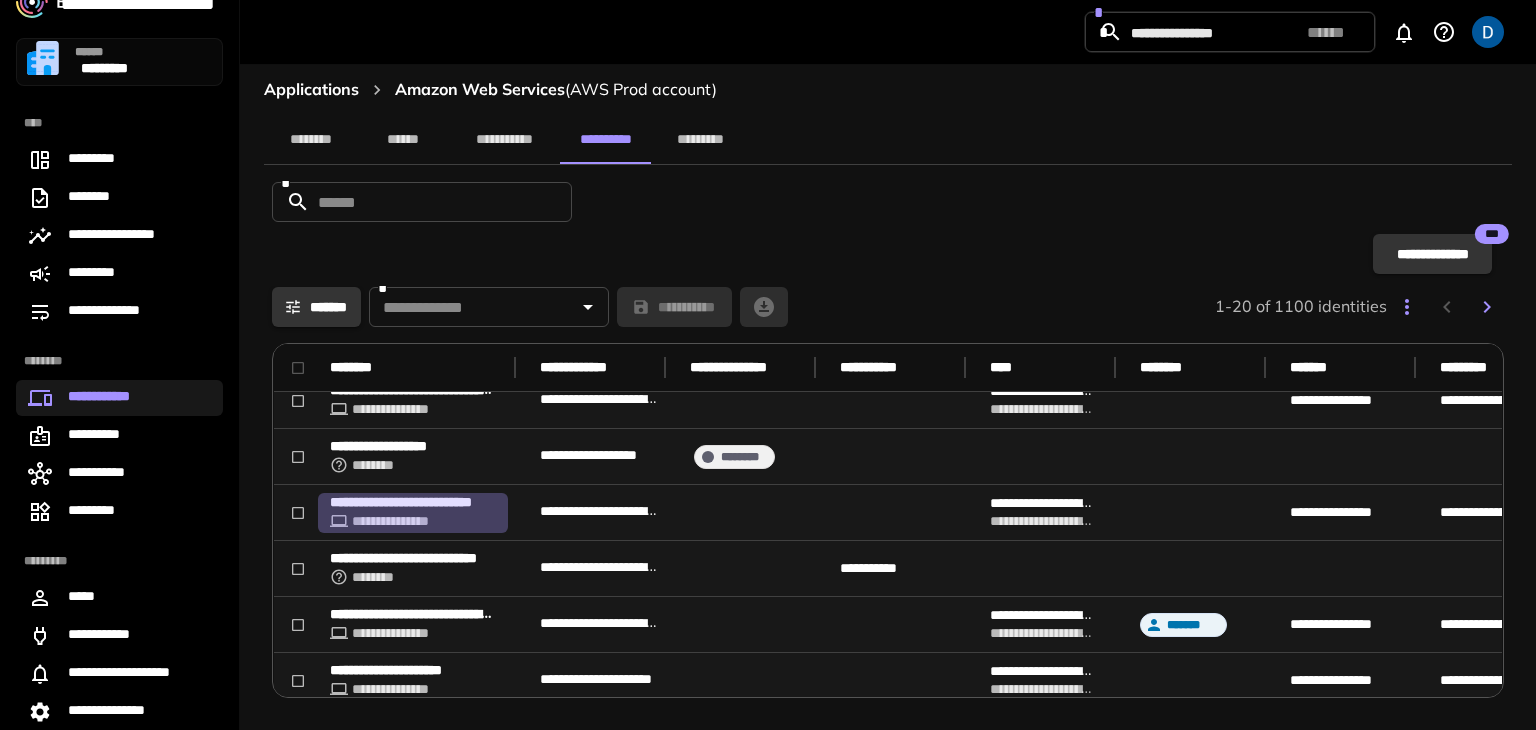 click on "**********" at bounding box center [413, 502] 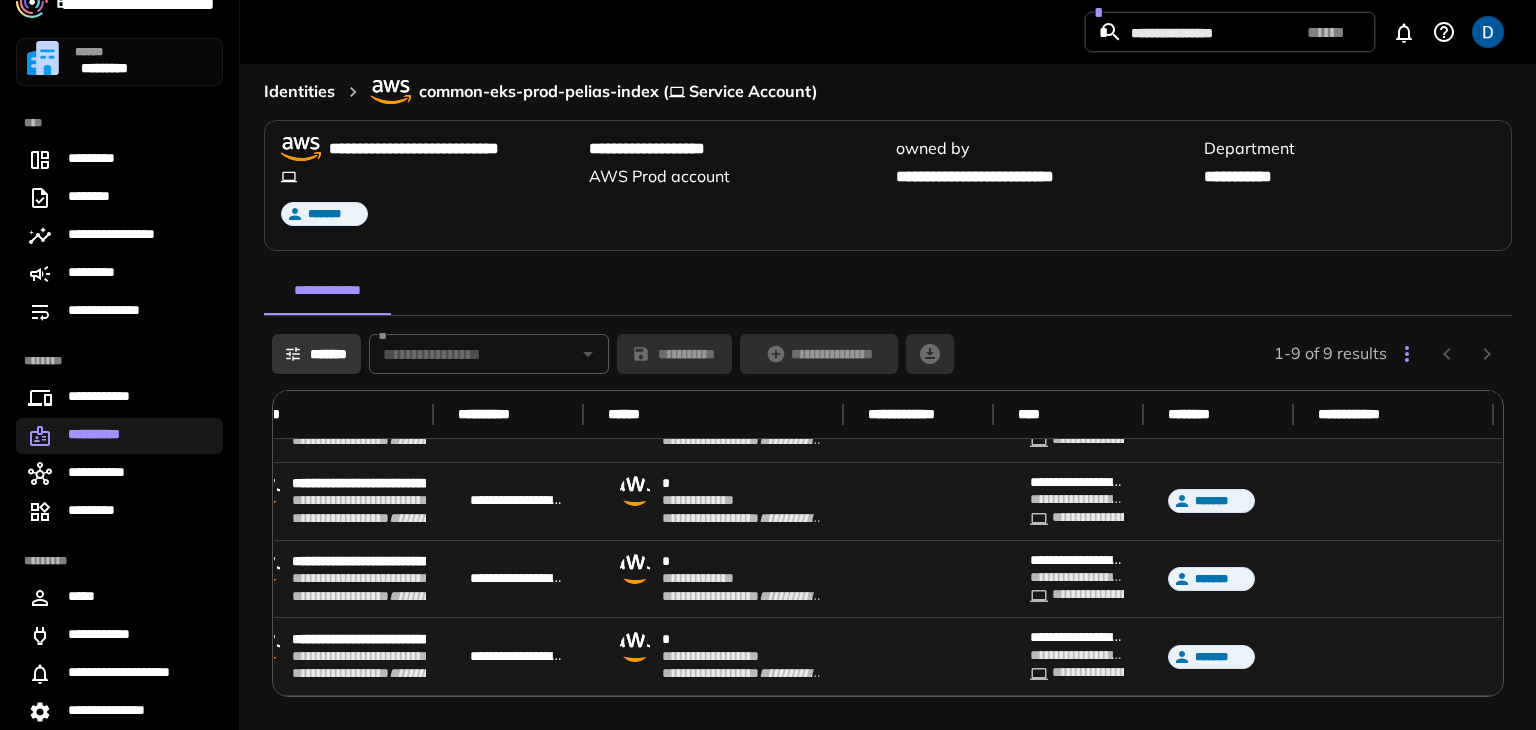 scroll, scrollTop: 456, scrollLeft: 0, axis: vertical 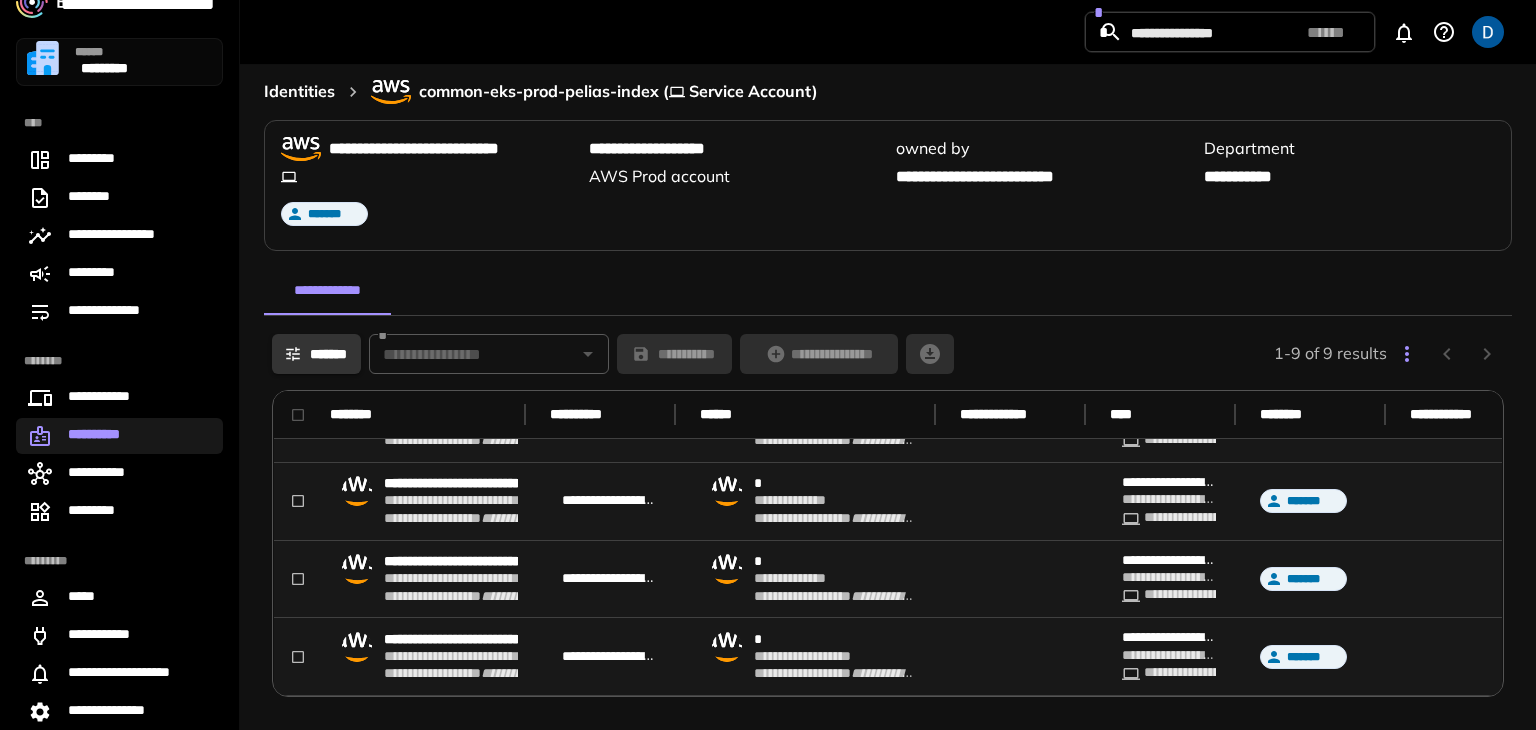 click on "identities" at bounding box center [299, 92] 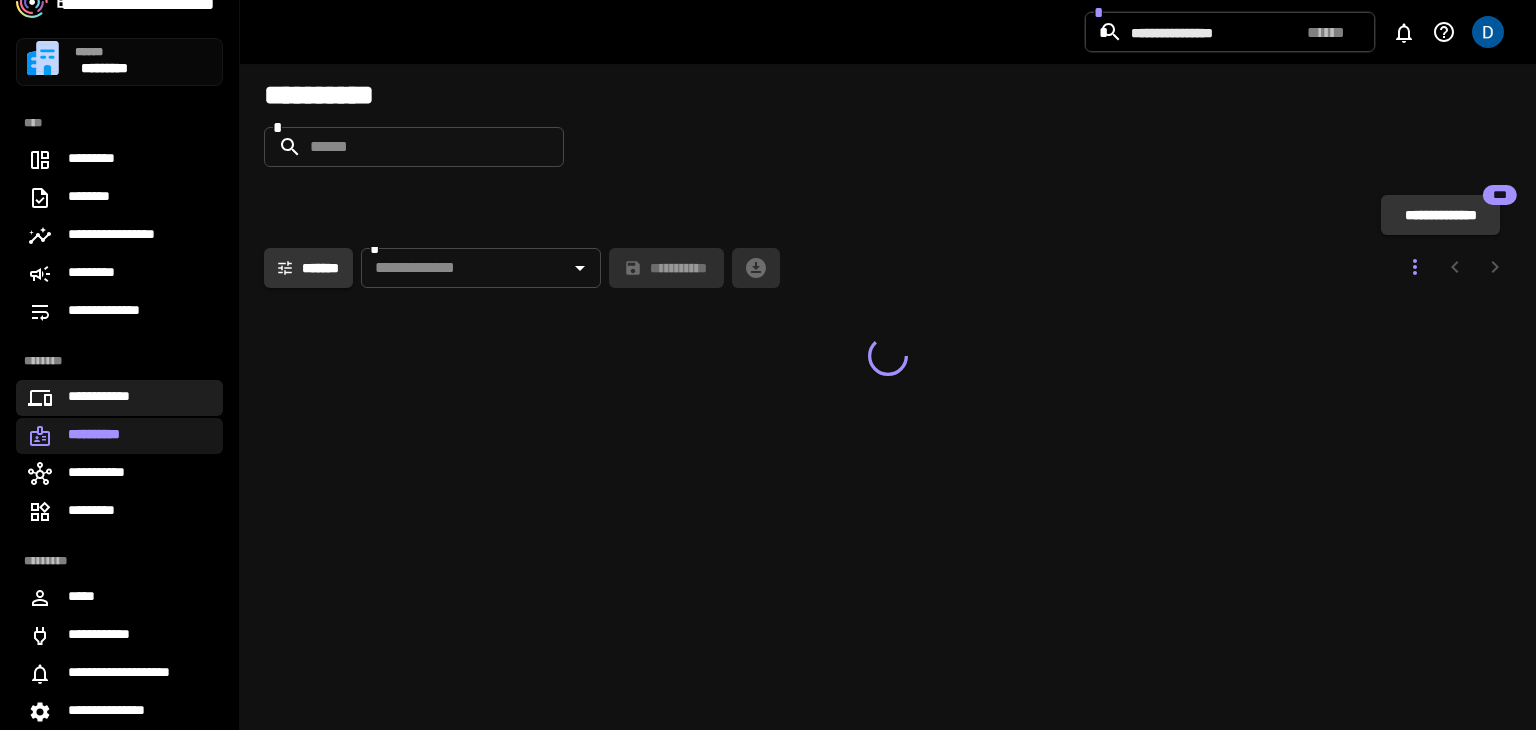 click on "**********" at bounding box center [119, 398] 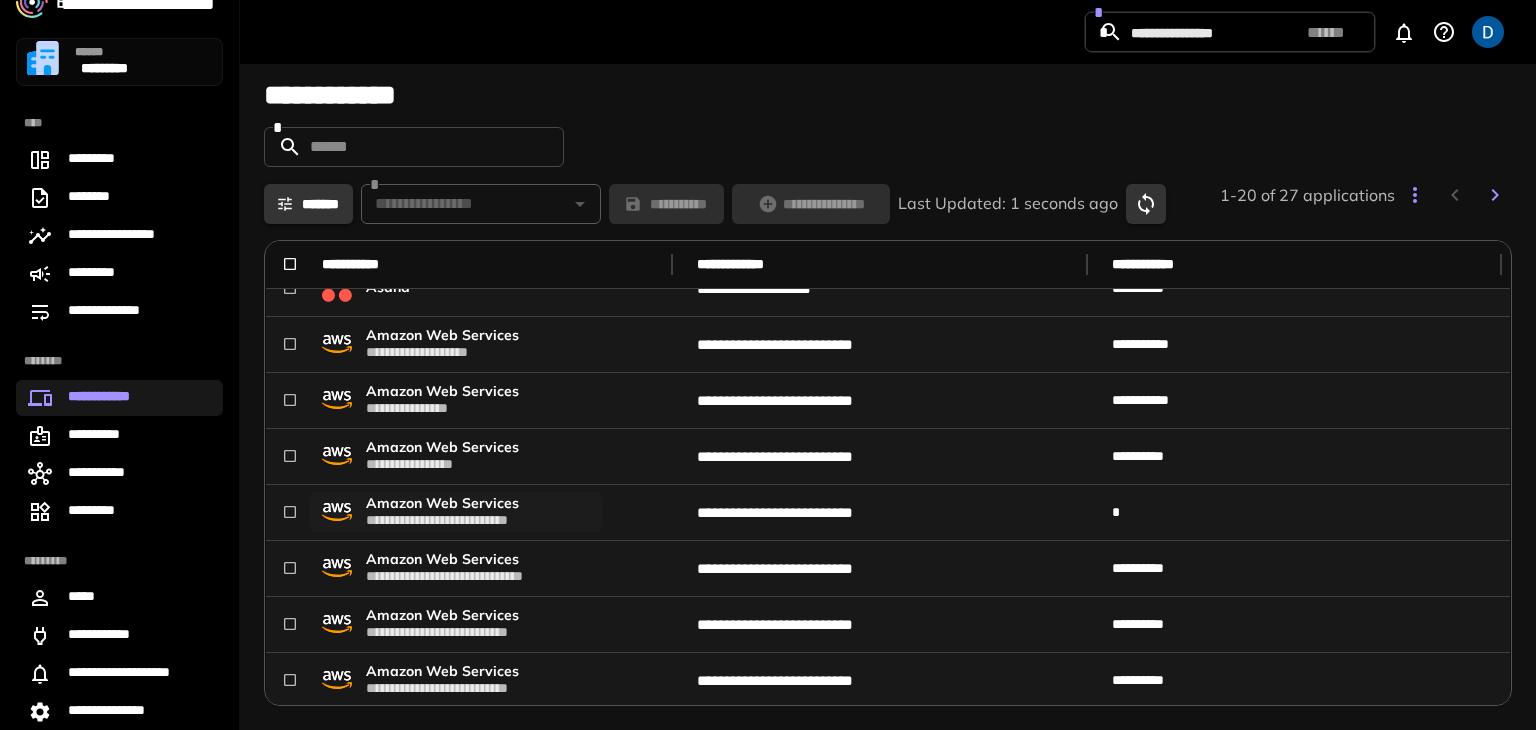 scroll, scrollTop: 0, scrollLeft: 0, axis: both 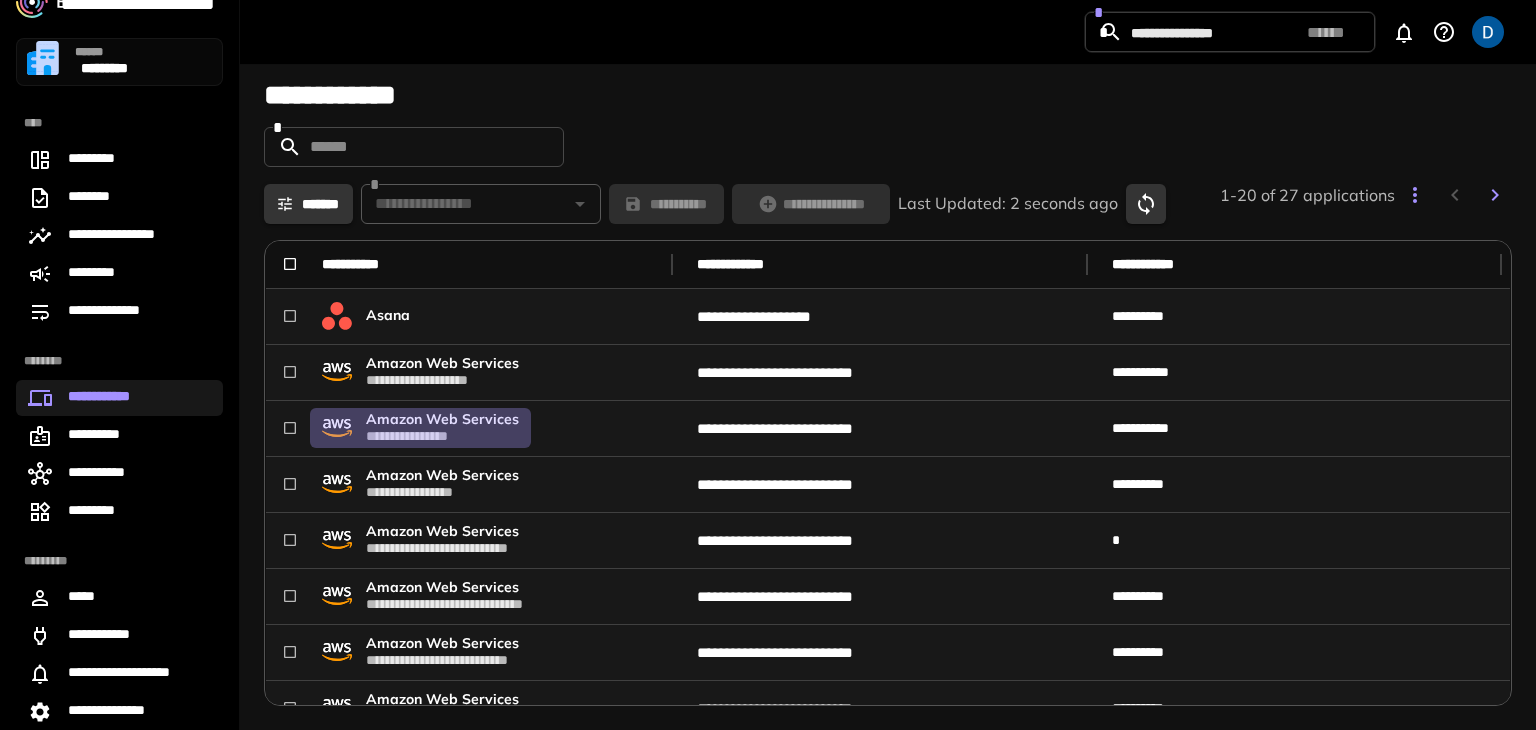 click on "**********" at bounding box center (442, 428) 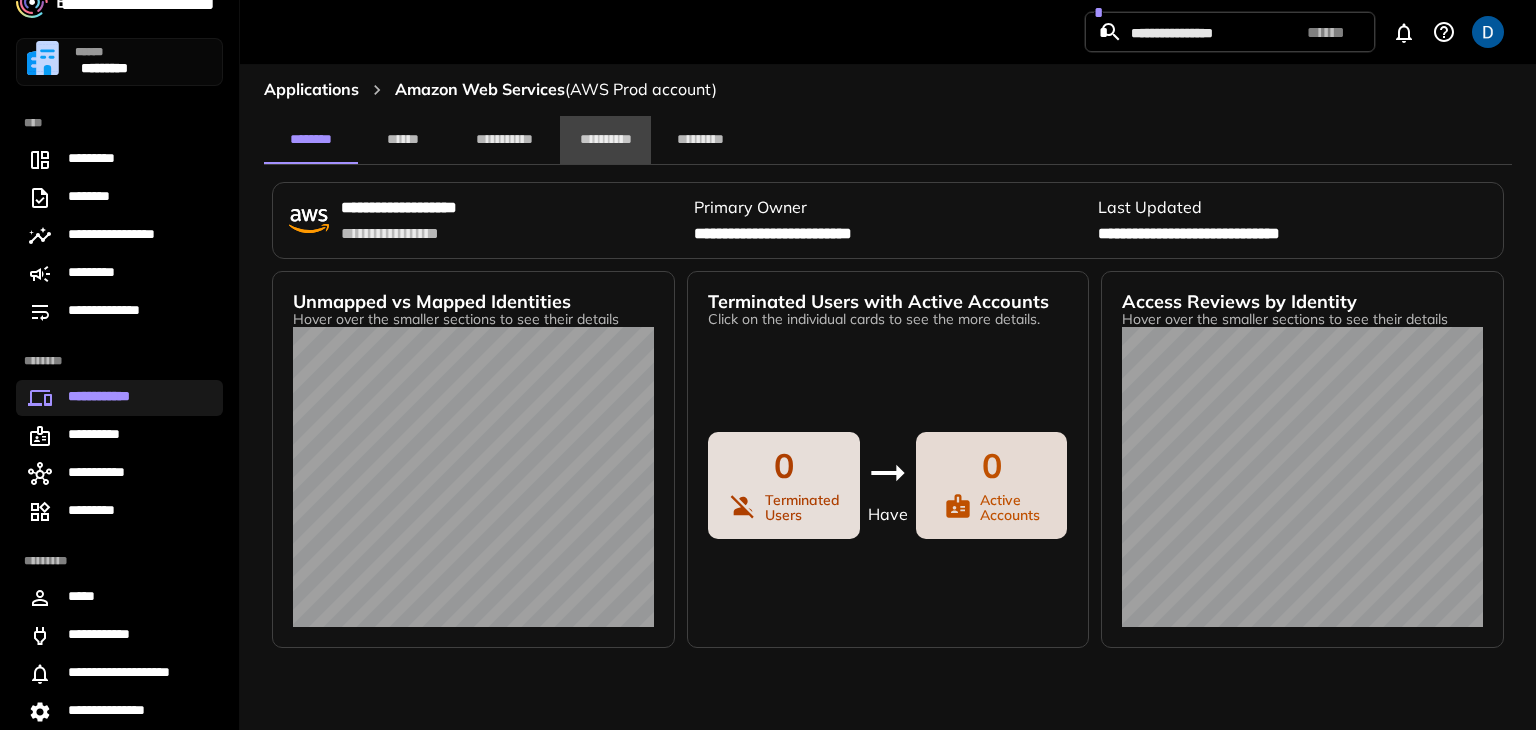 click on "**********" at bounding box center [605, 140] 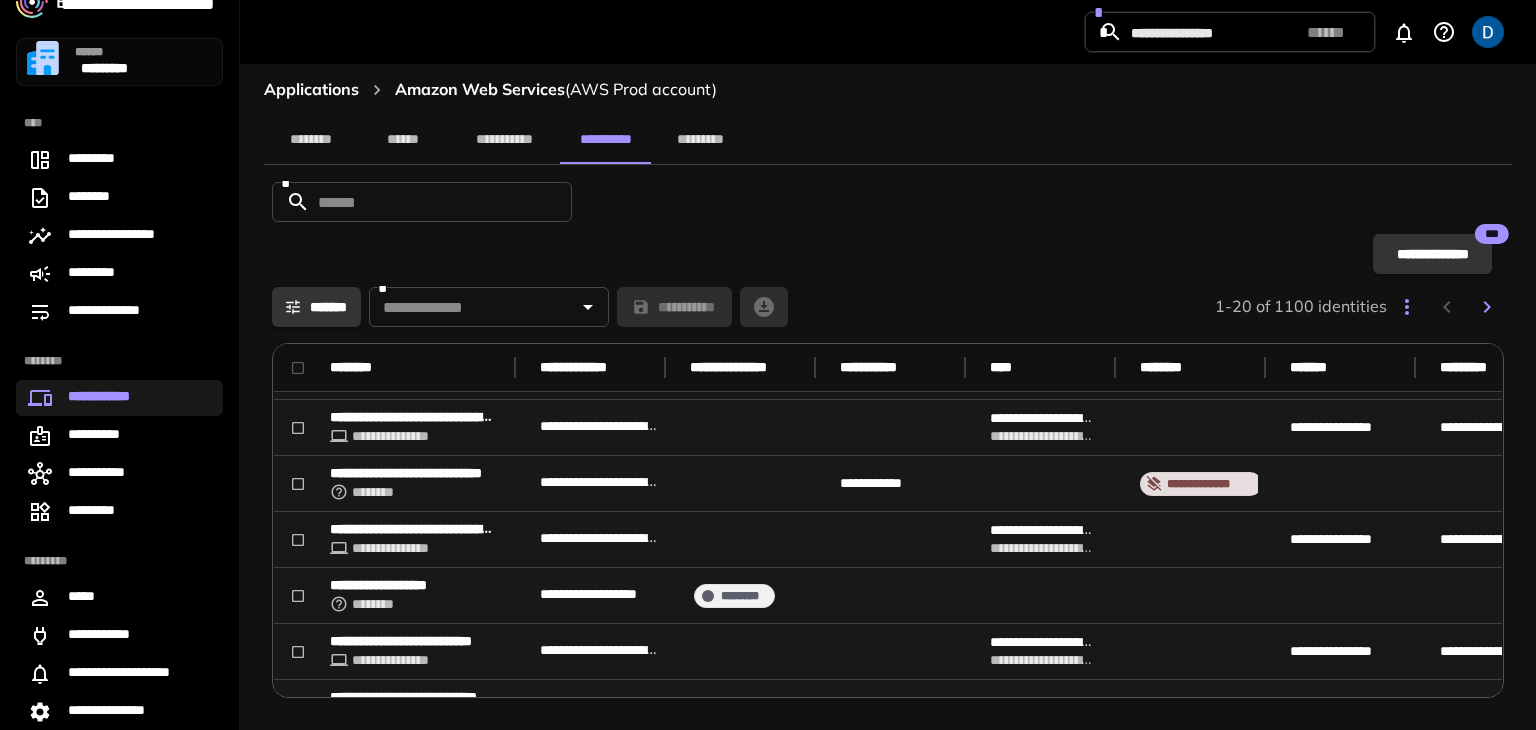 scroll, scrollTop: 829, scrollLeft: 0, axis: vertical 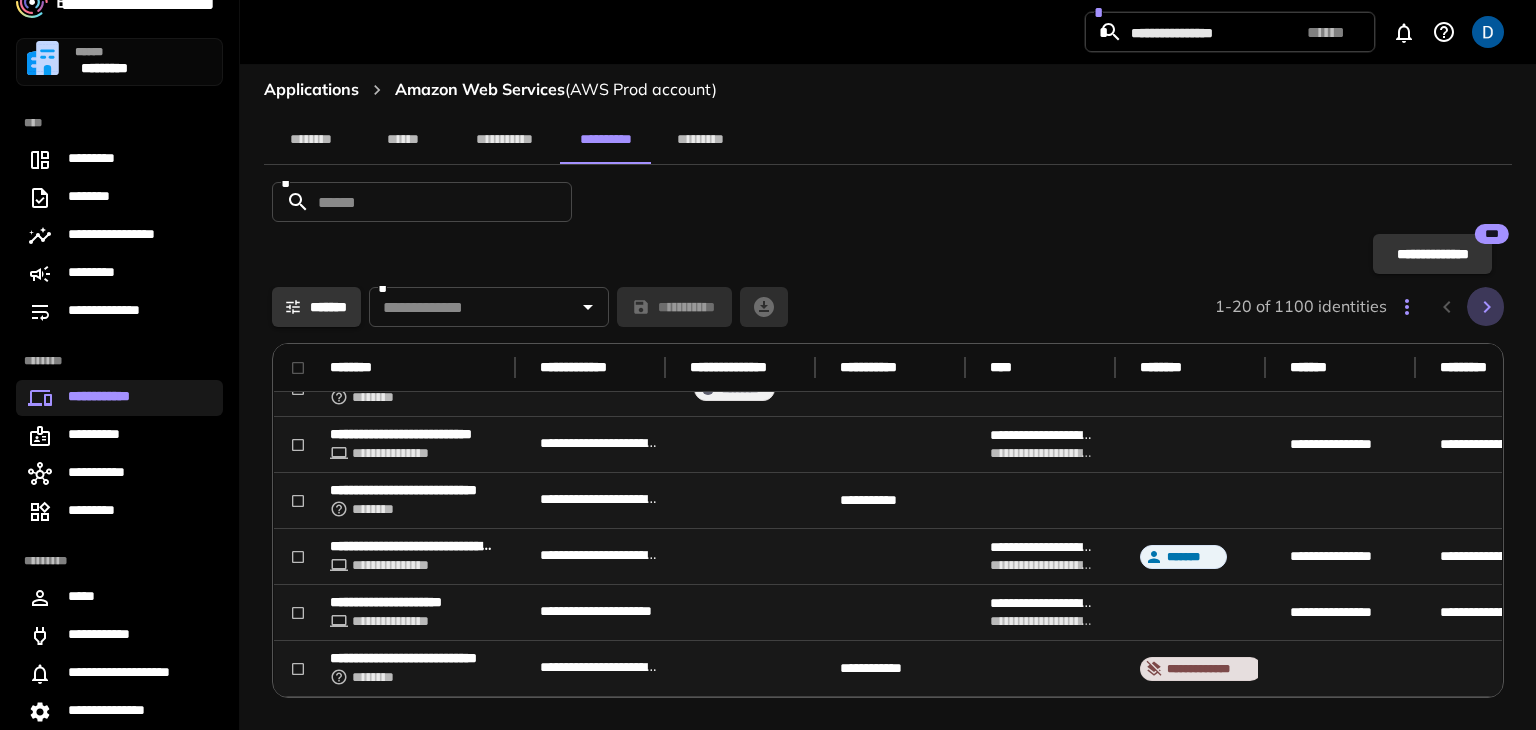 click 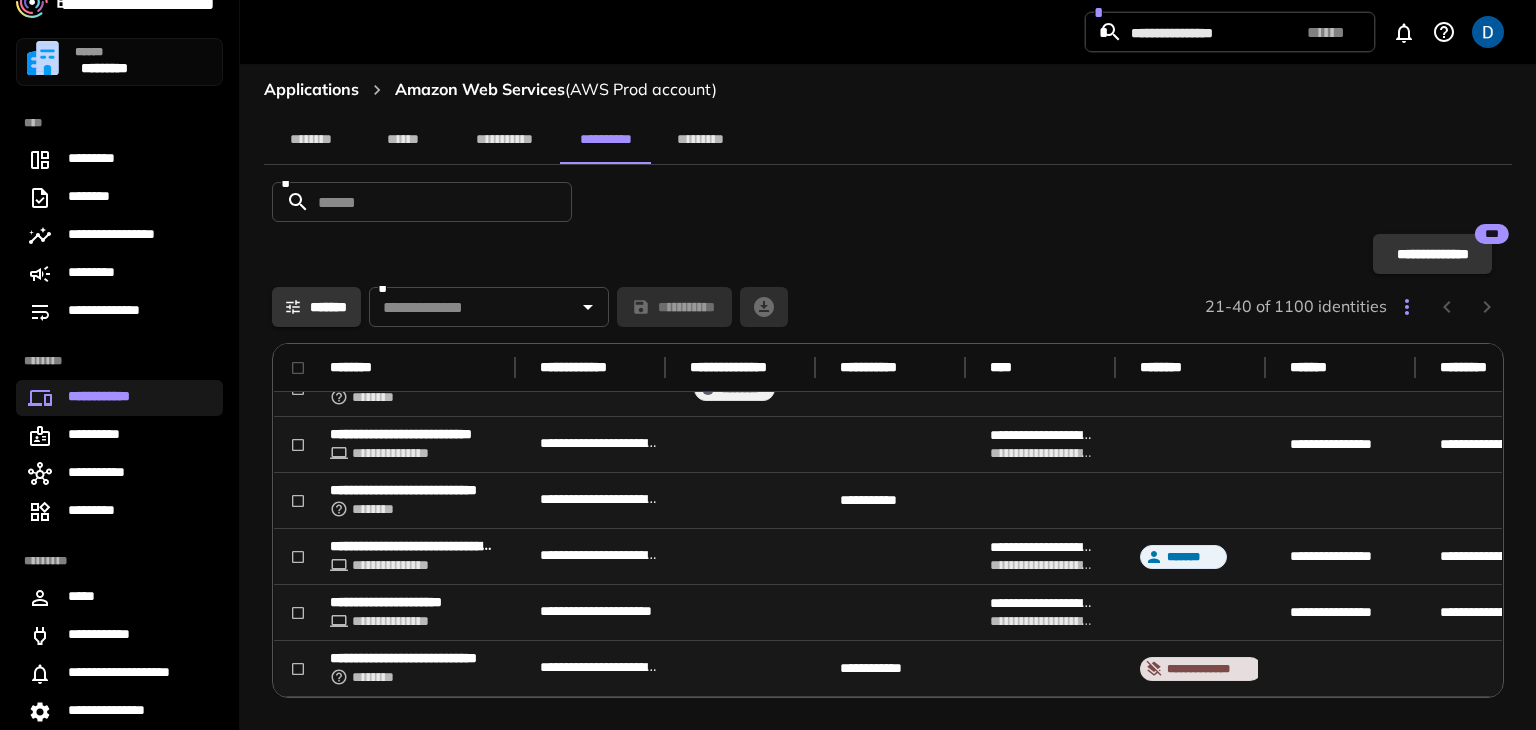 click on "21-40 of 1100 identities" at bounding box center (1354, 306) 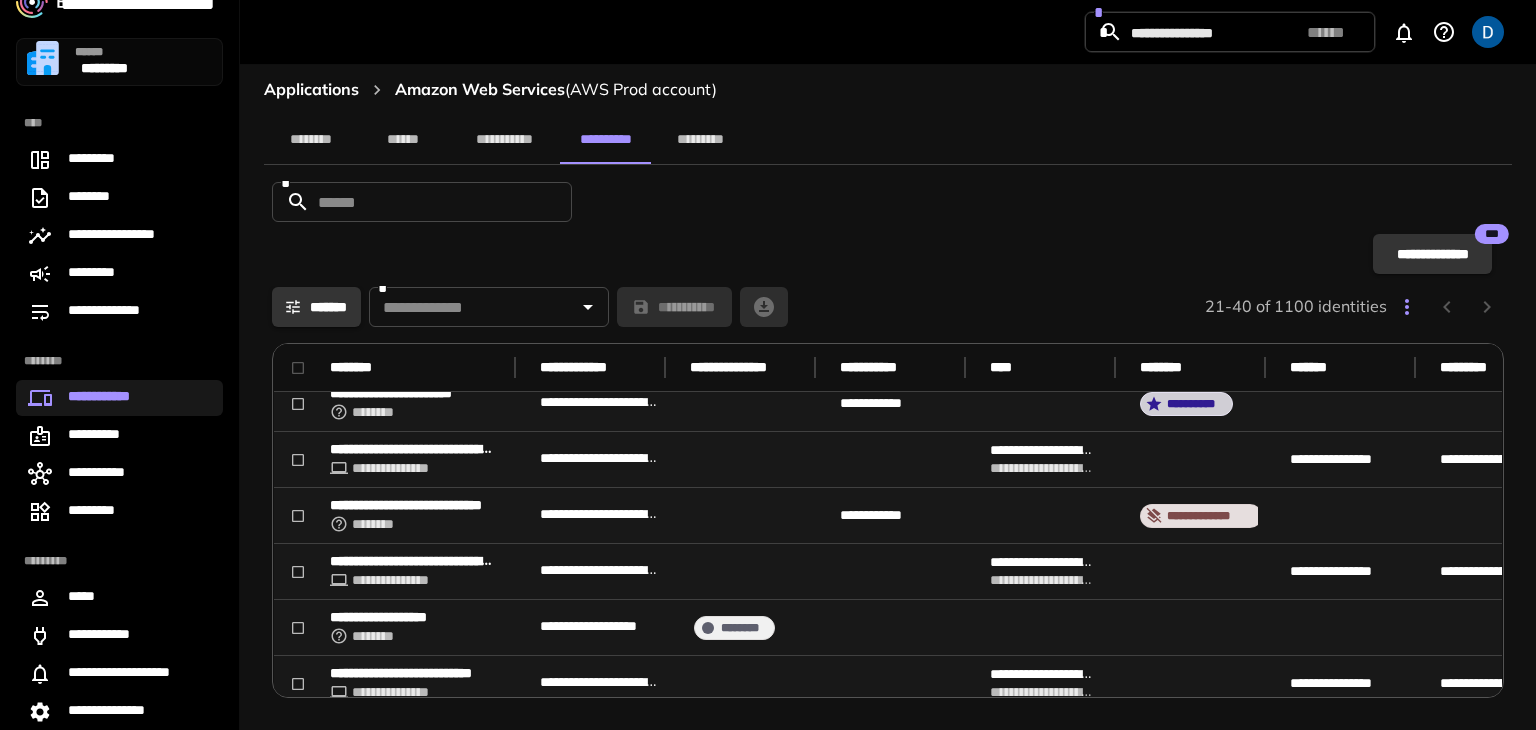 scroll, scrollTop: 829, scrollLeft: 0, axis: vertical 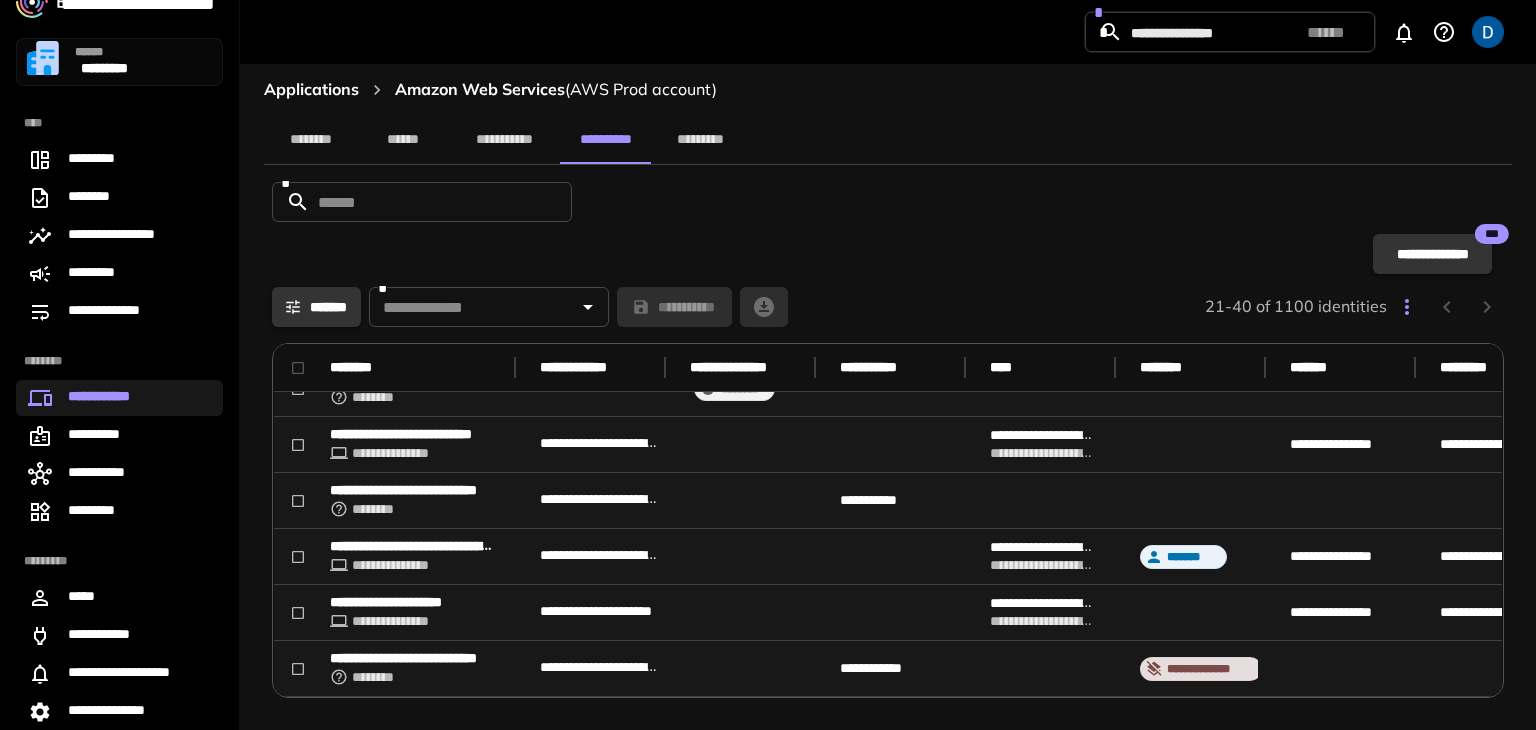 click on "21-40 of 1100 identities" at bounding box center (1354, 306) 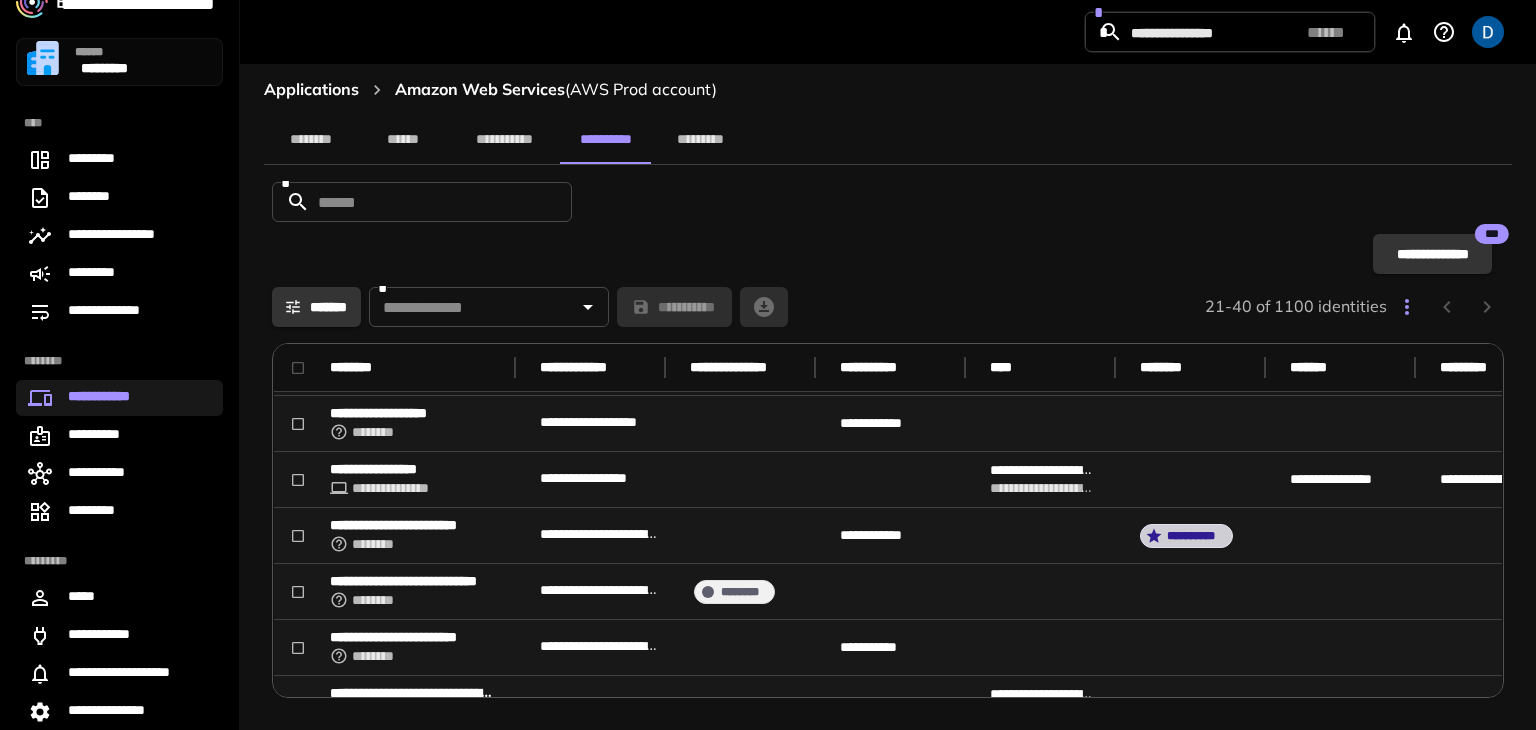 scroll, scrollTop: 0, scrollLeft: 0, axis: both 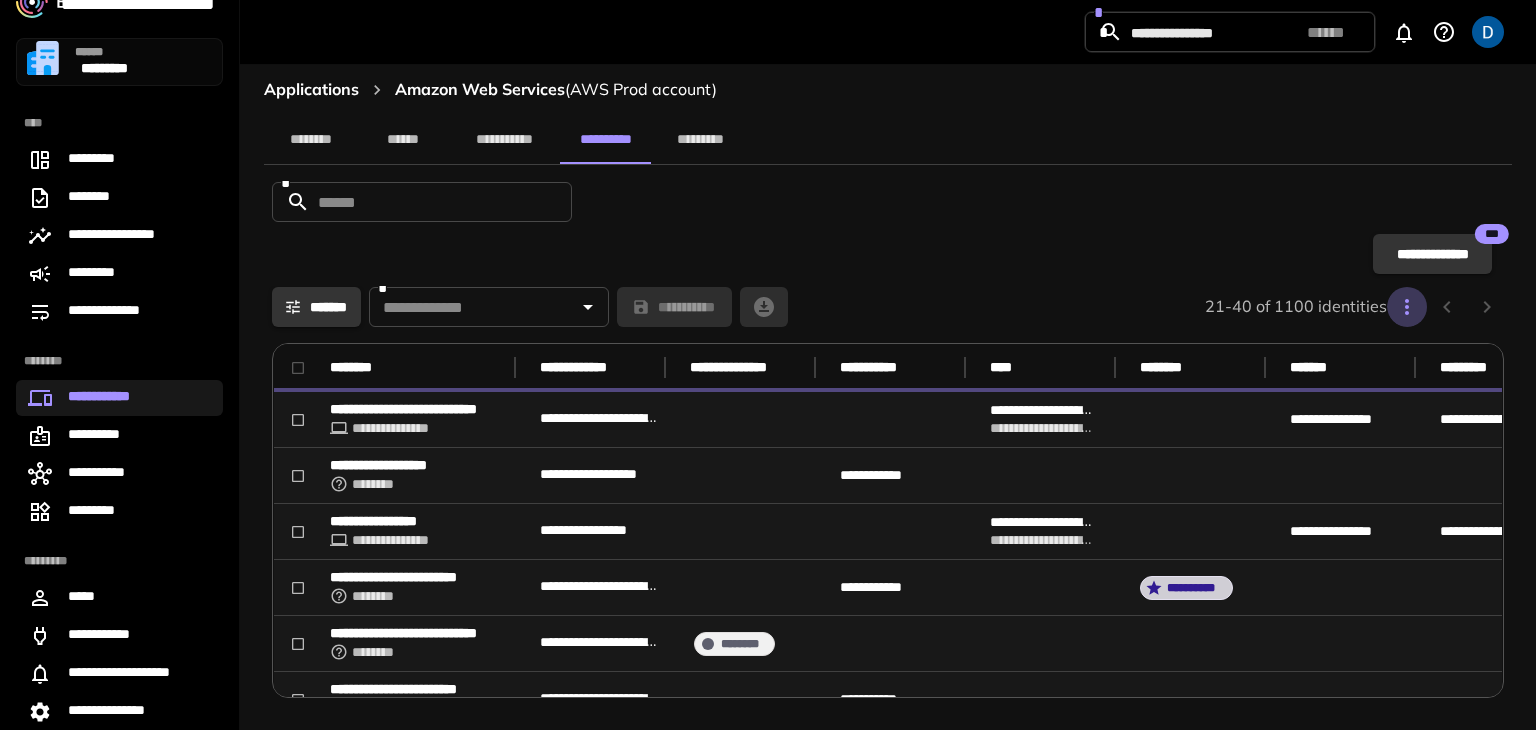 click at bounding box center [1407, 307] 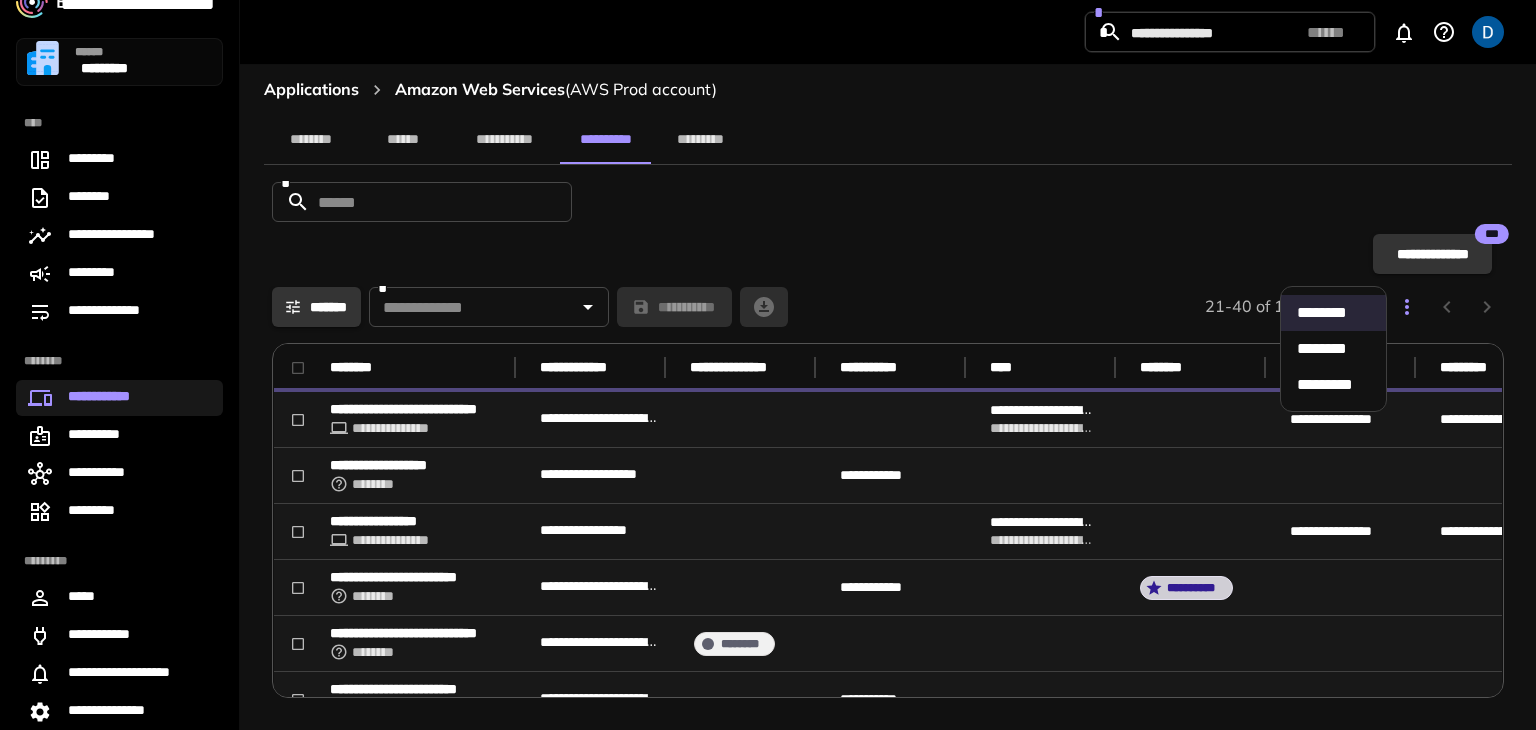 click at bounding box center (768, 365) 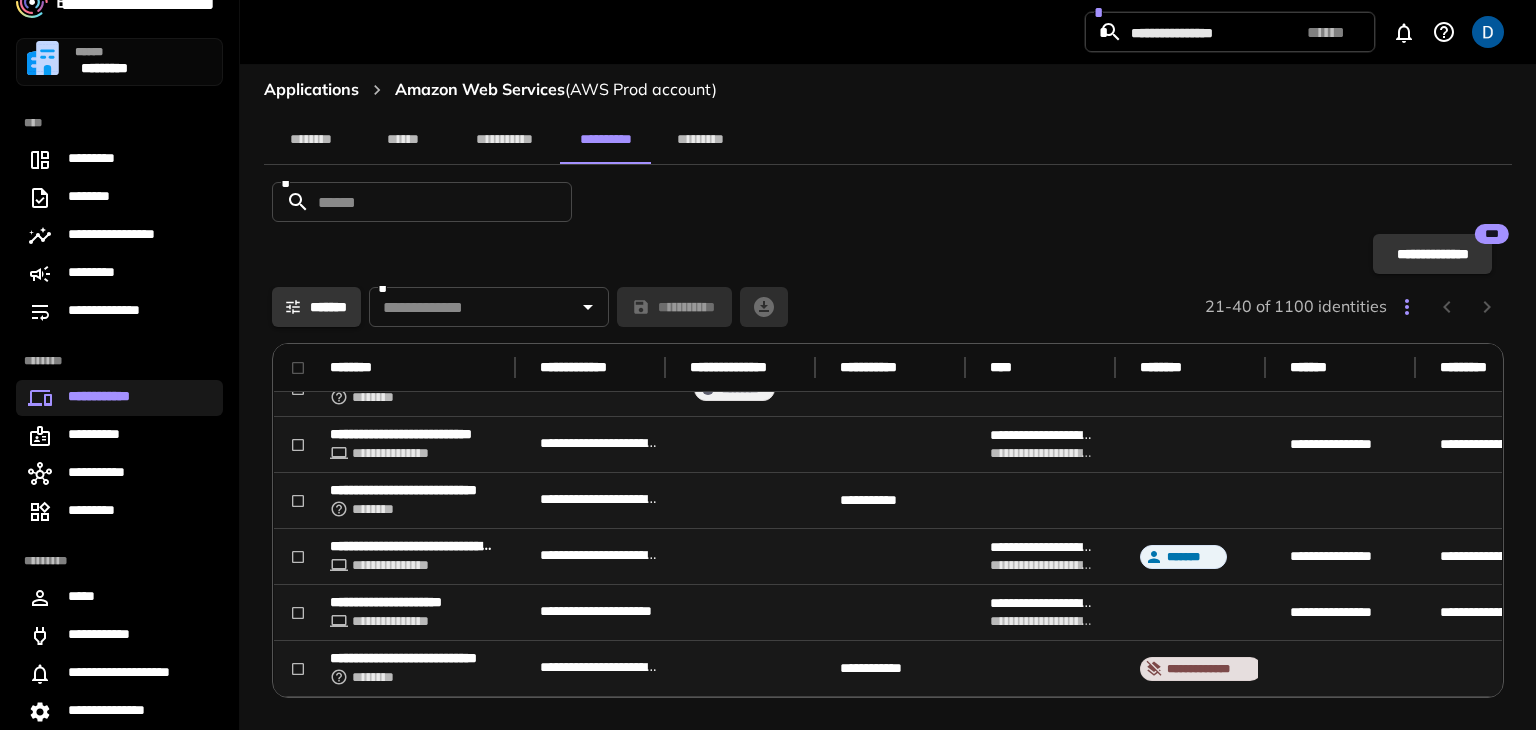 scroll, scrollTop: 829, scrollLeft: 0, axis: vertical 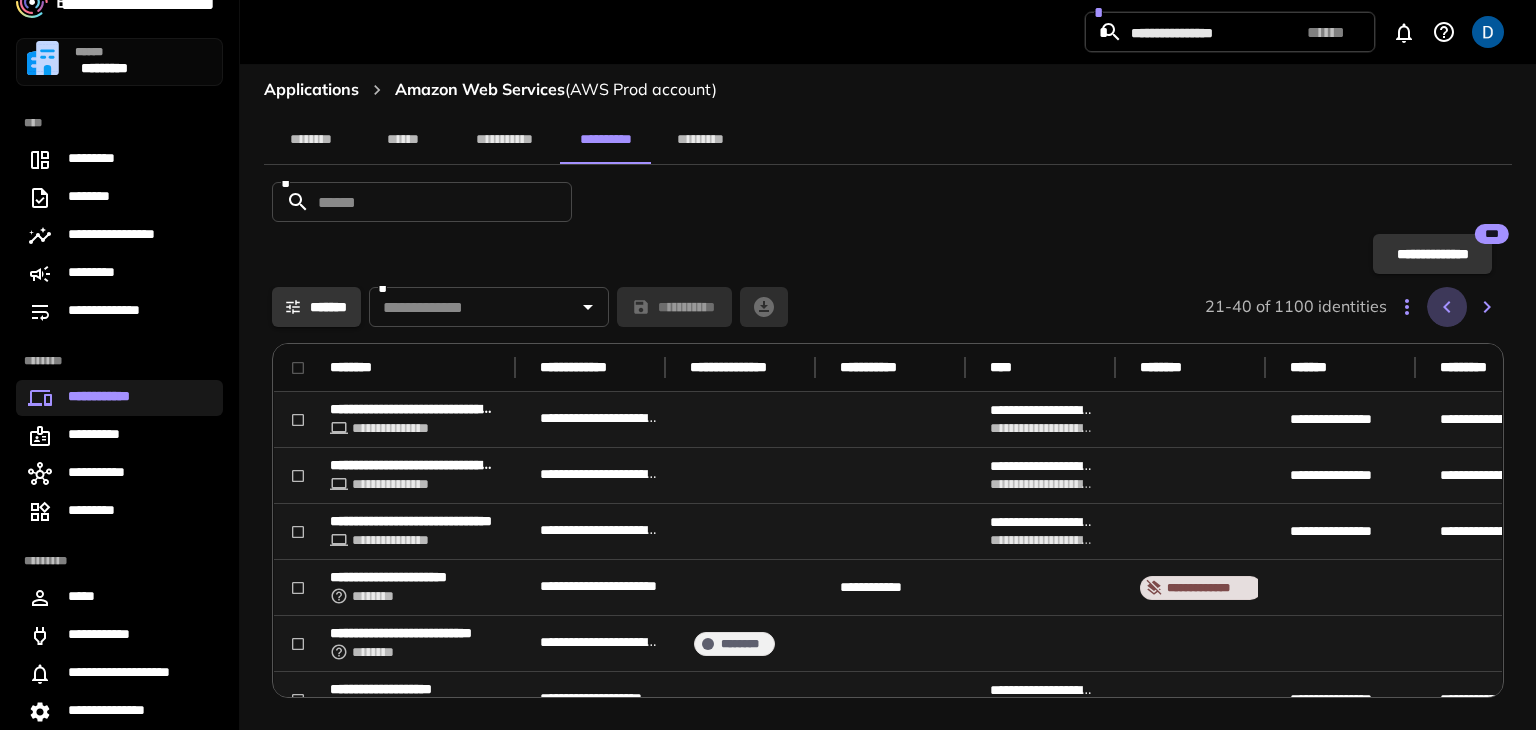 click 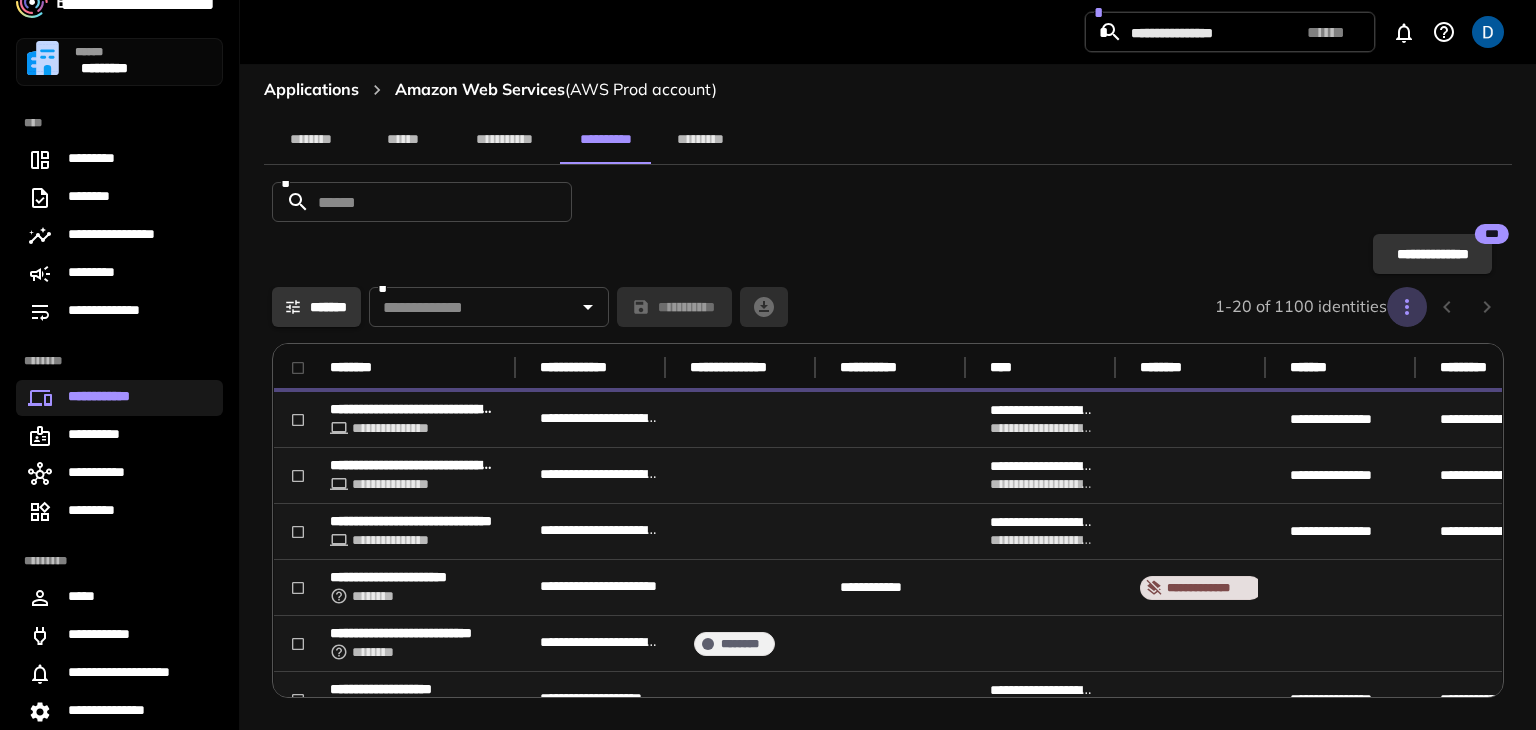click 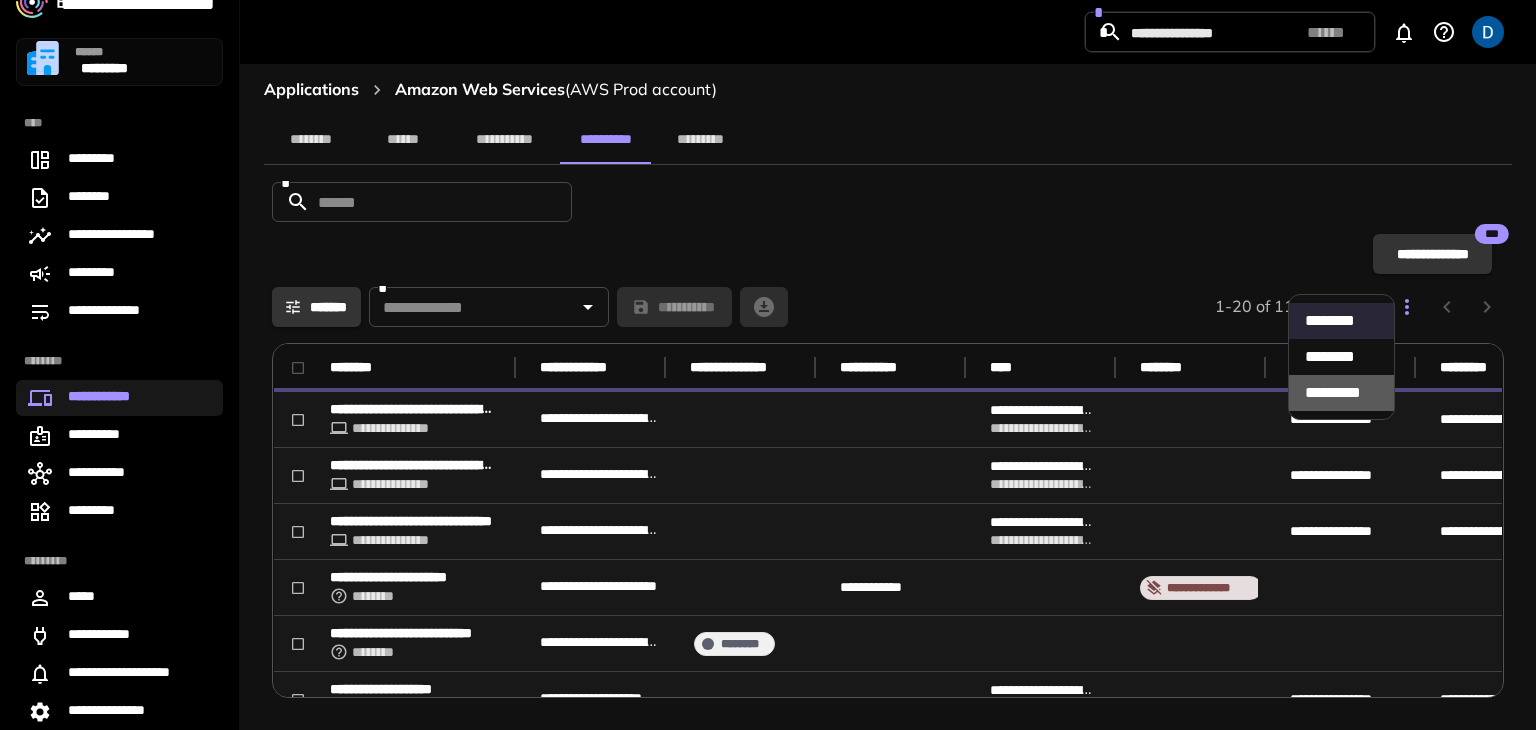 click on "*** *****" at bounding box center (1341, 393) 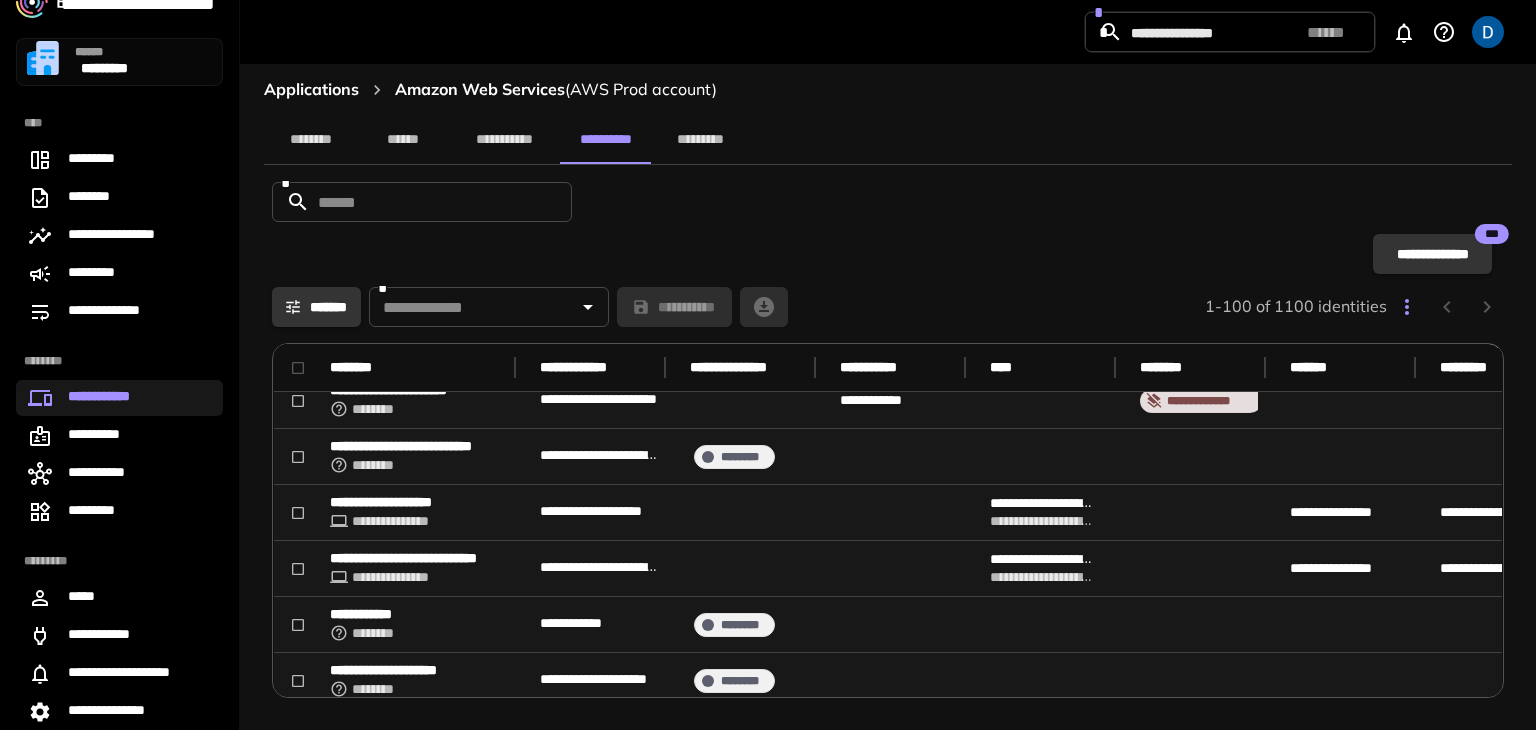 scroll, scrollTop: 0, scrollLeft: 0, axis: both 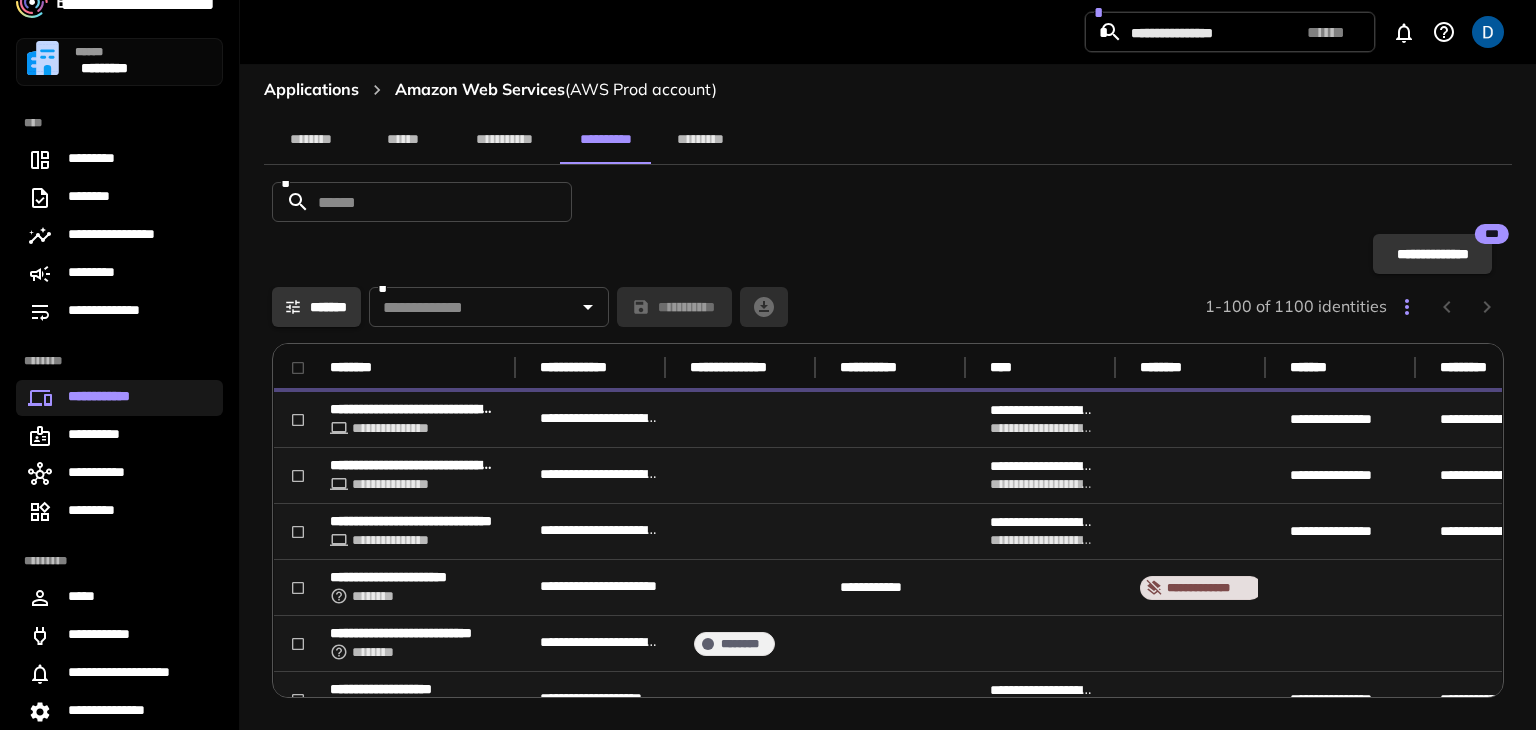 click on "********" at bounding box center [407, 367] 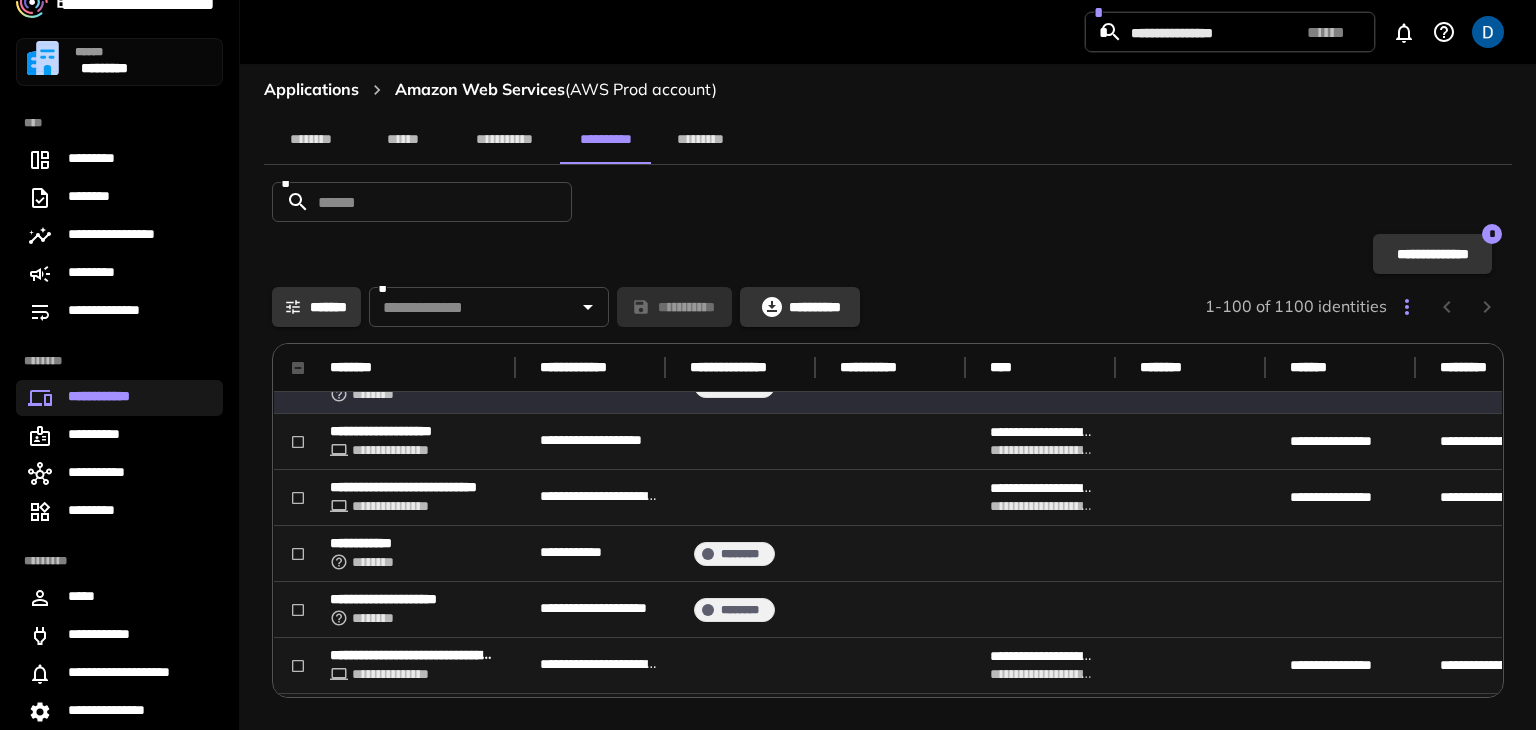 scroll, scrollTop: 263, scrollLeft: 0, axis: vertical 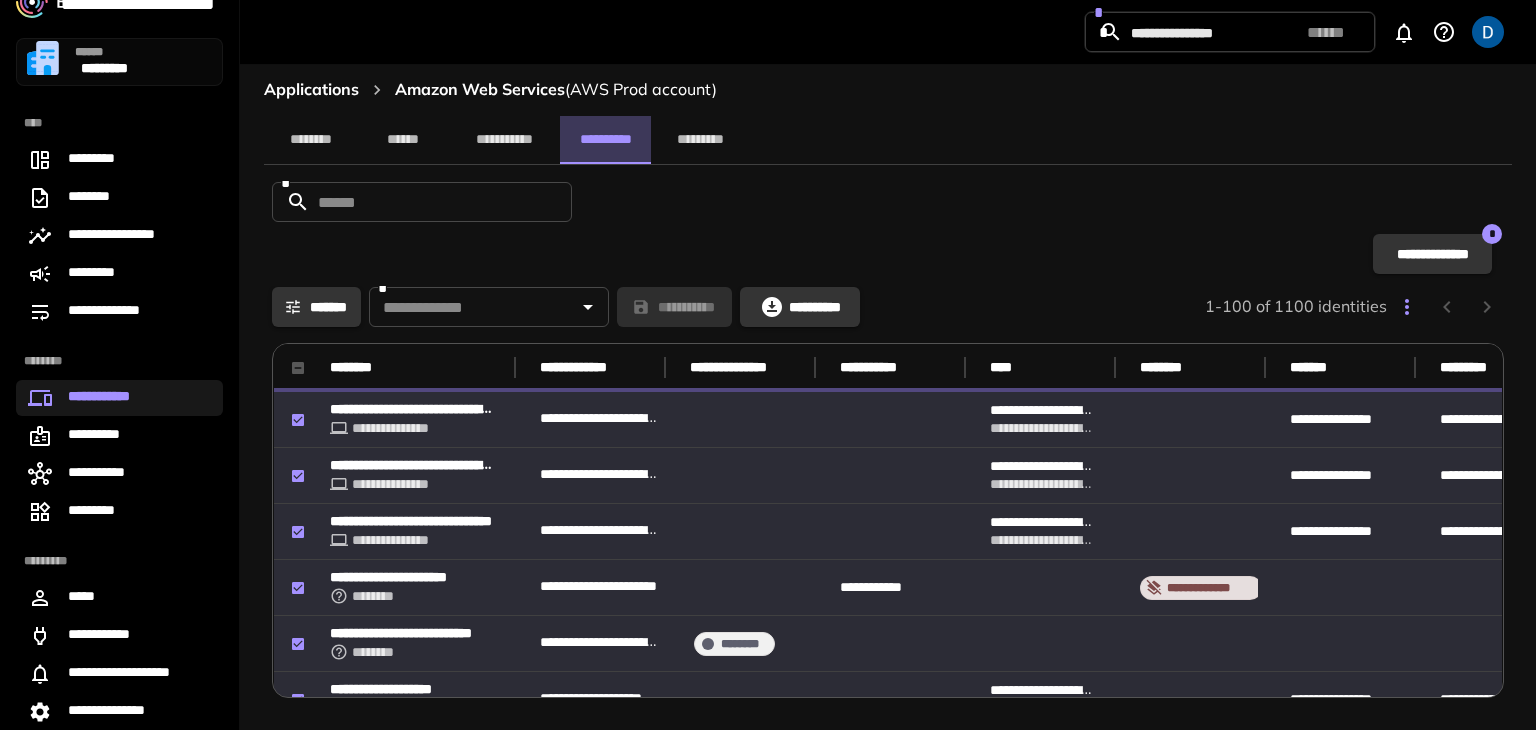 click on "**********" at bounding box center (605, 140) 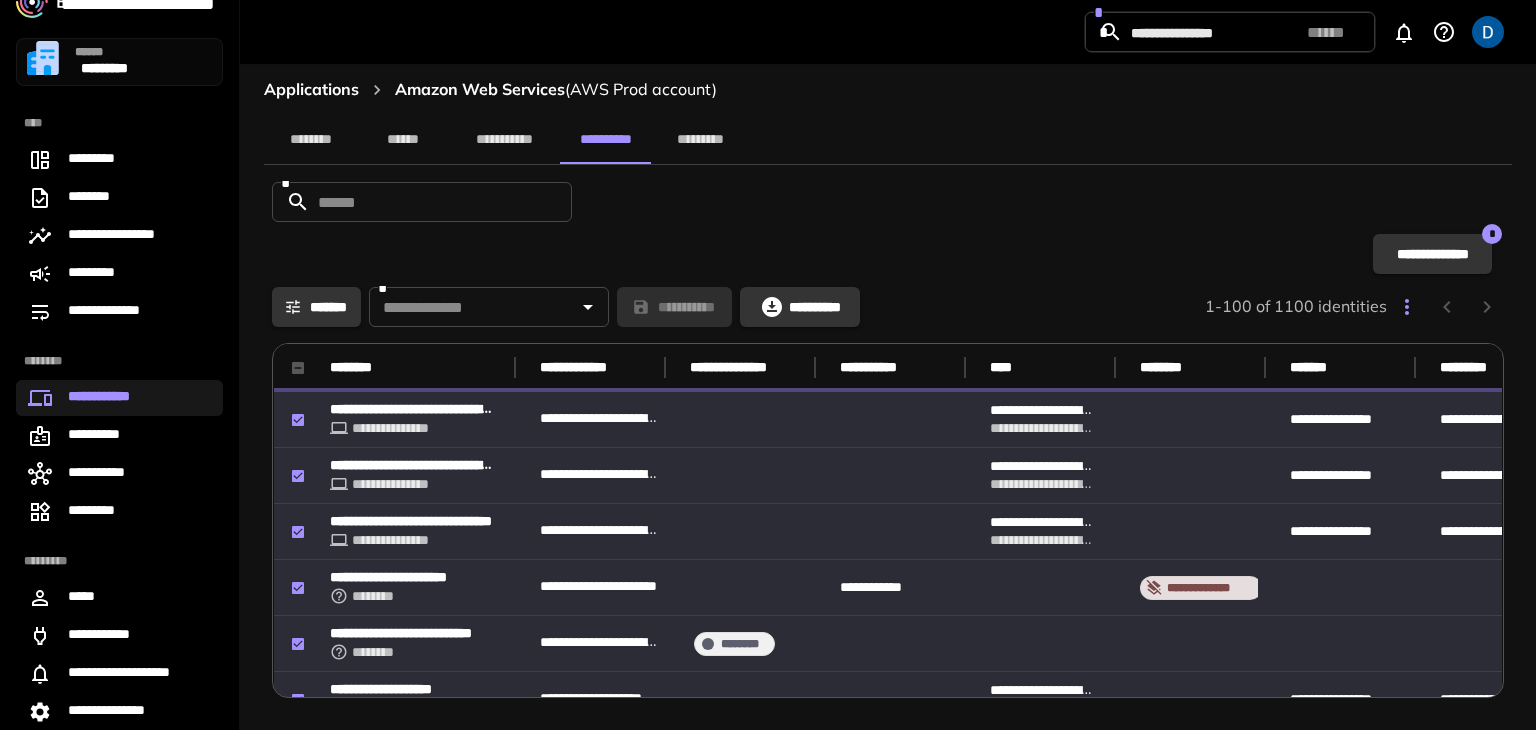 click on "**********" at bounding box center [605, 140] 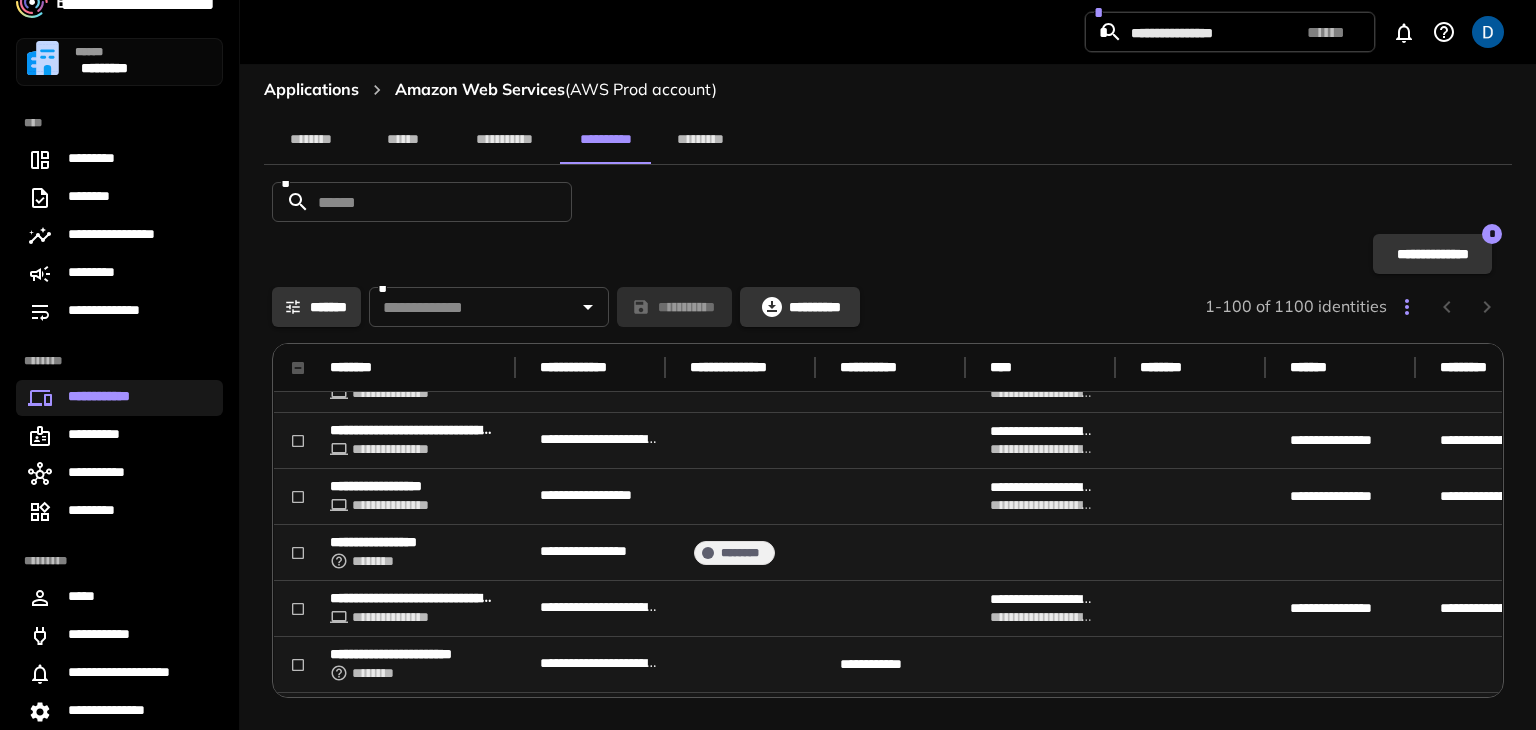 scroll, scrollTop: 829, scrollLeft: 0, axis: vertical 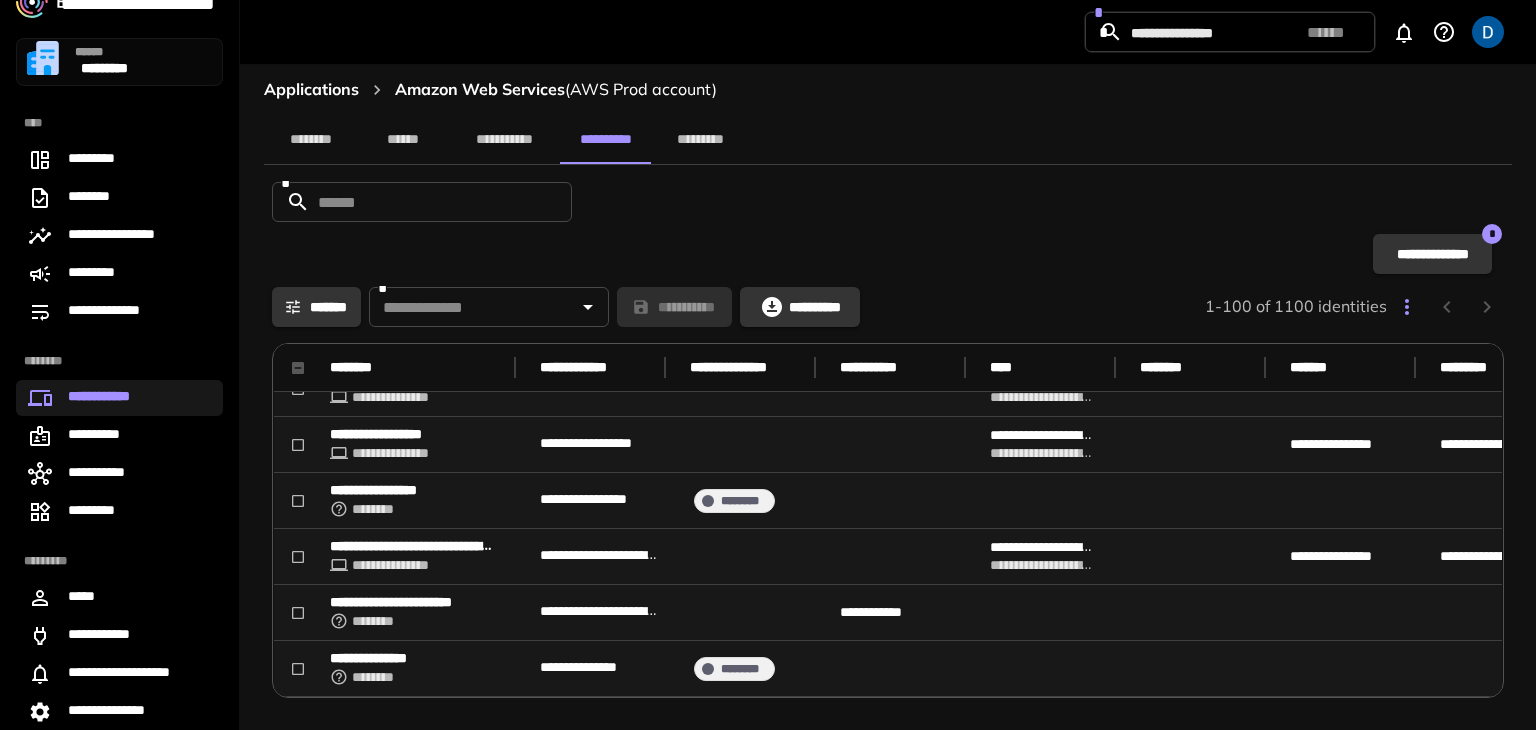 click on "**********" at bounding box center [888, 443] 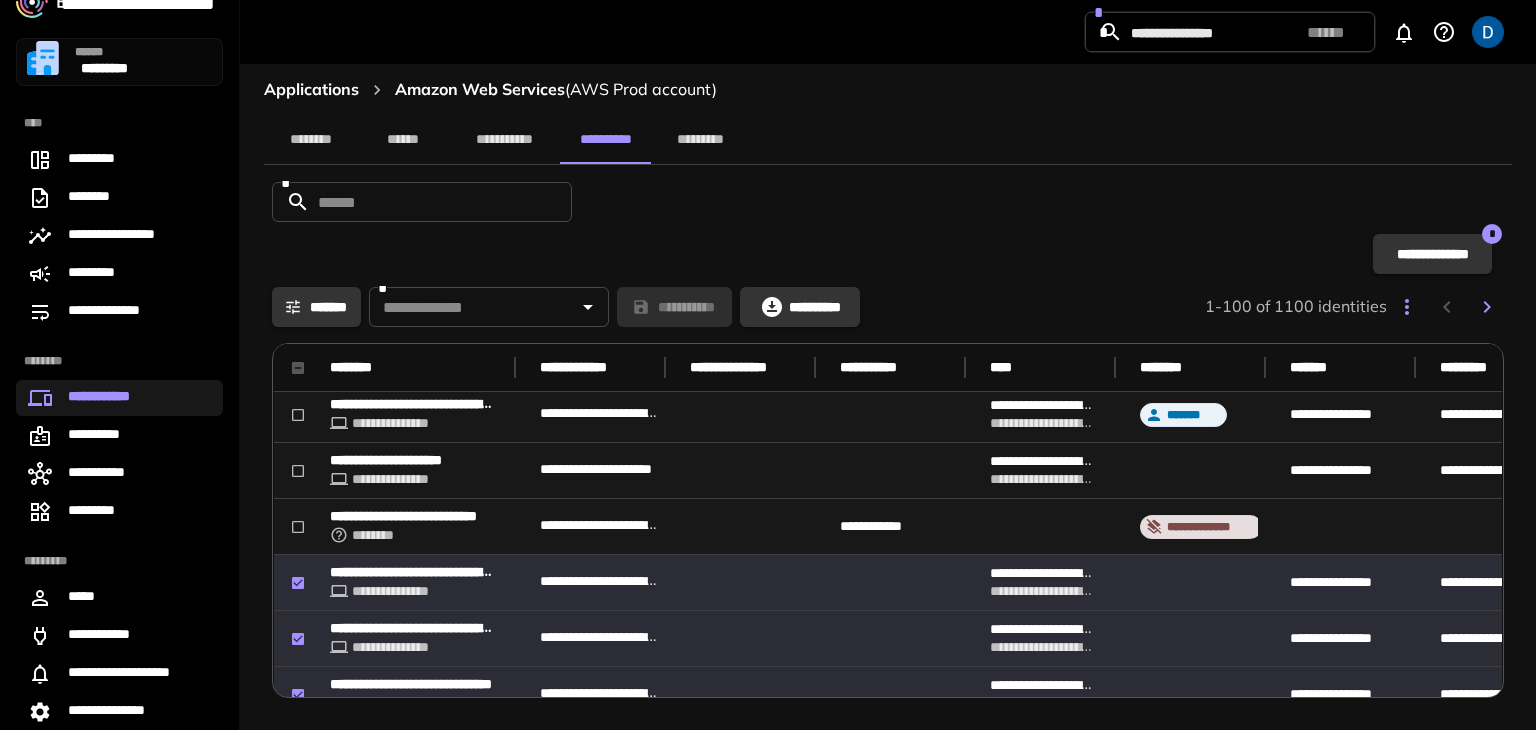 scroll, scrollTop: 825, scrollLeft: 0, axis: vertical 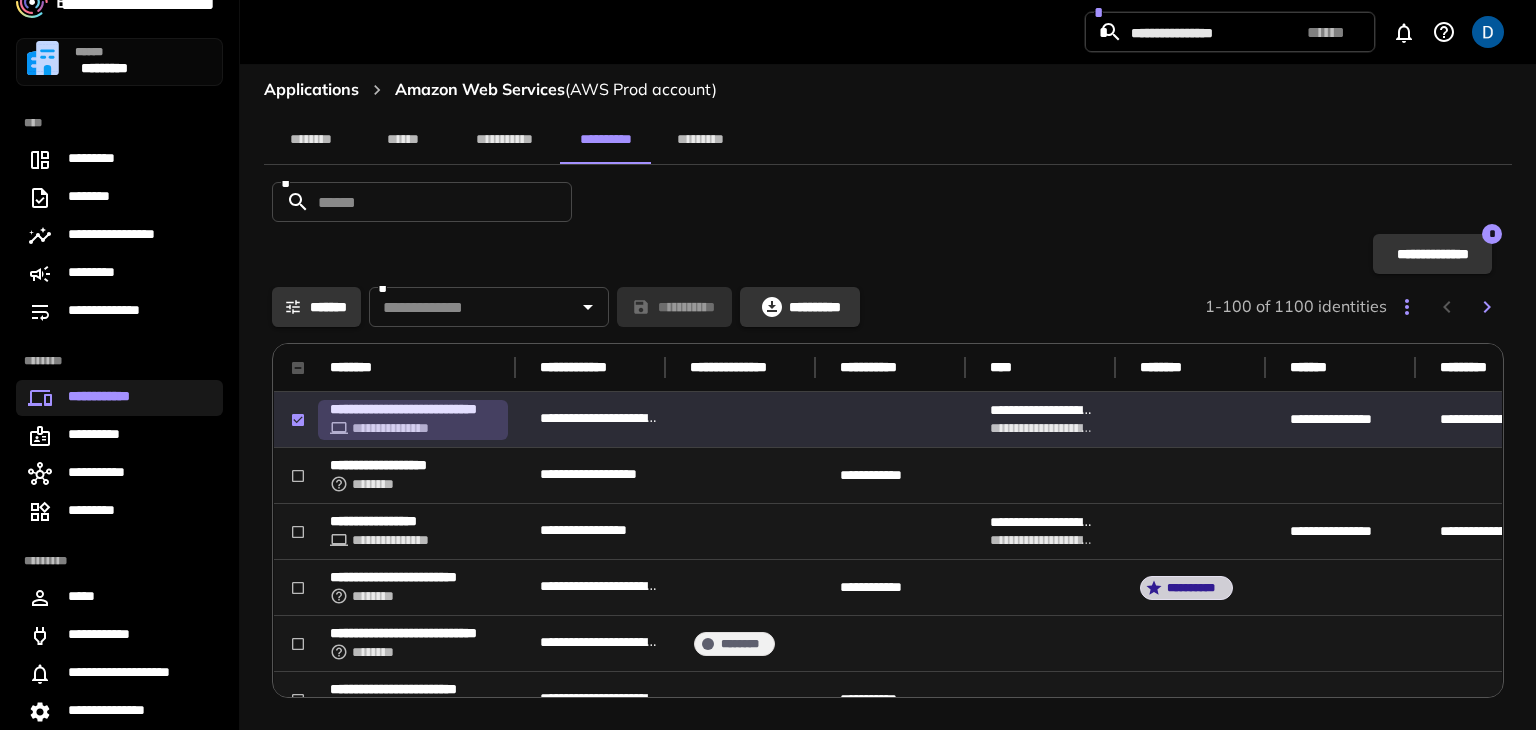 click on "**********" at bounding box center [413, 409] 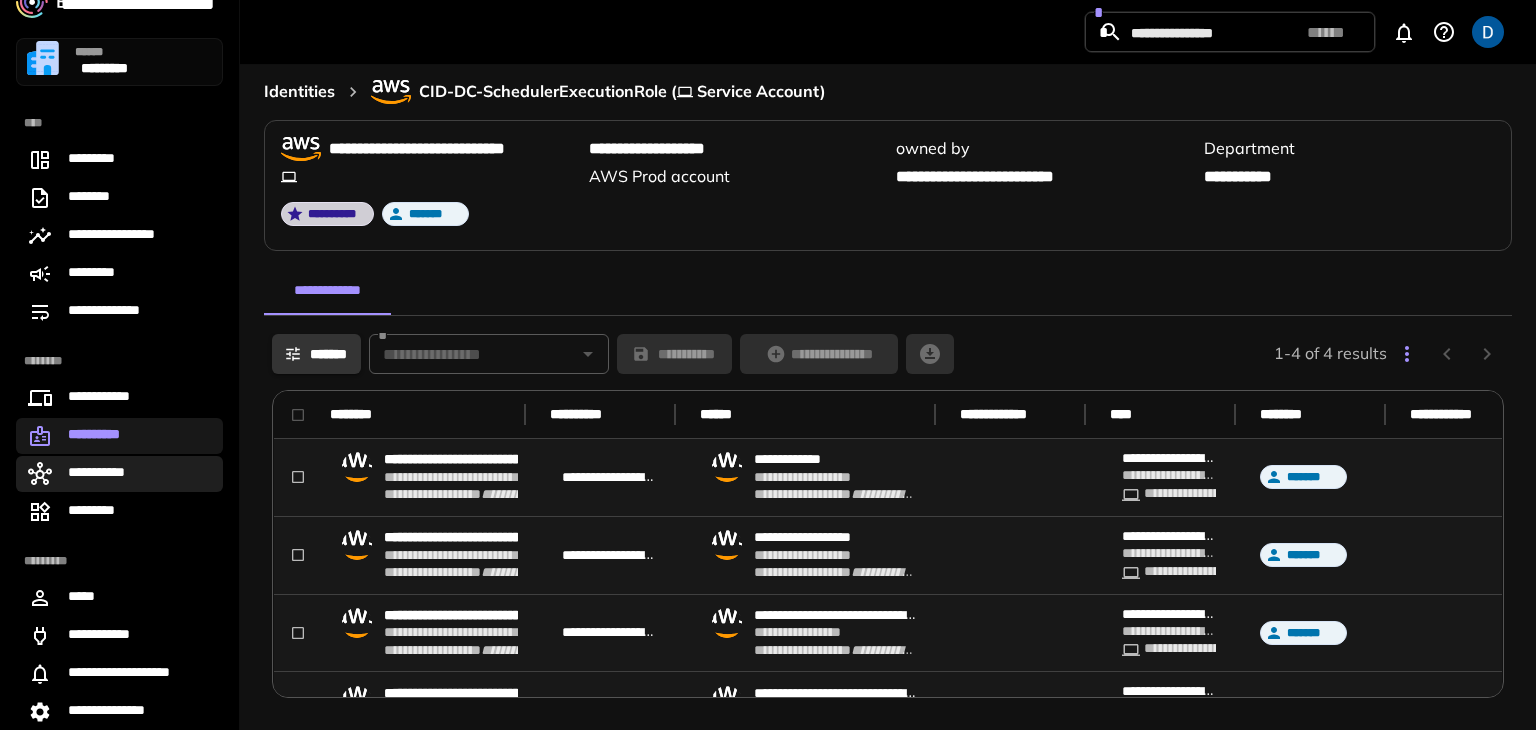 click on "**********" at bounding box center (119, 474) 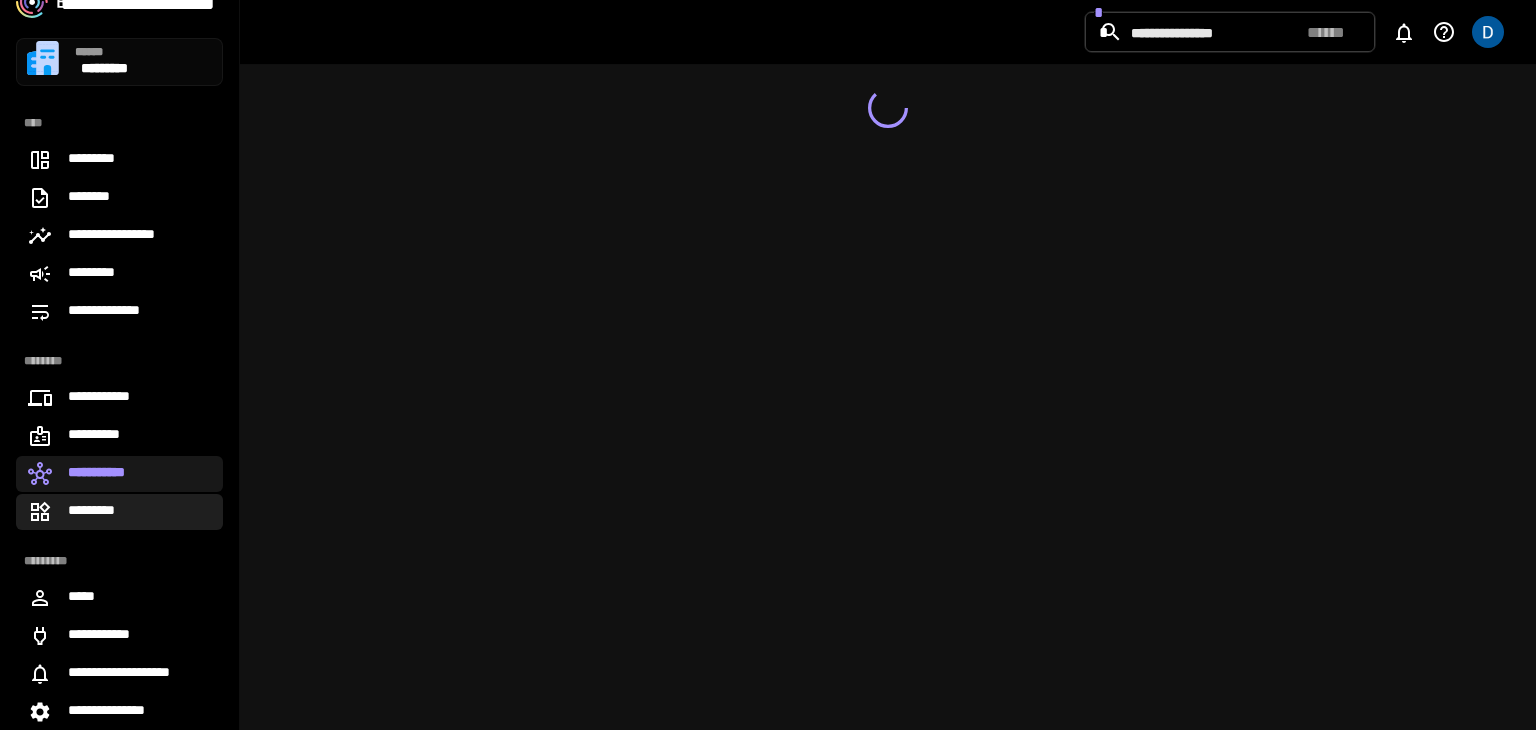 click on "*********" at bounding box center [100, 512] 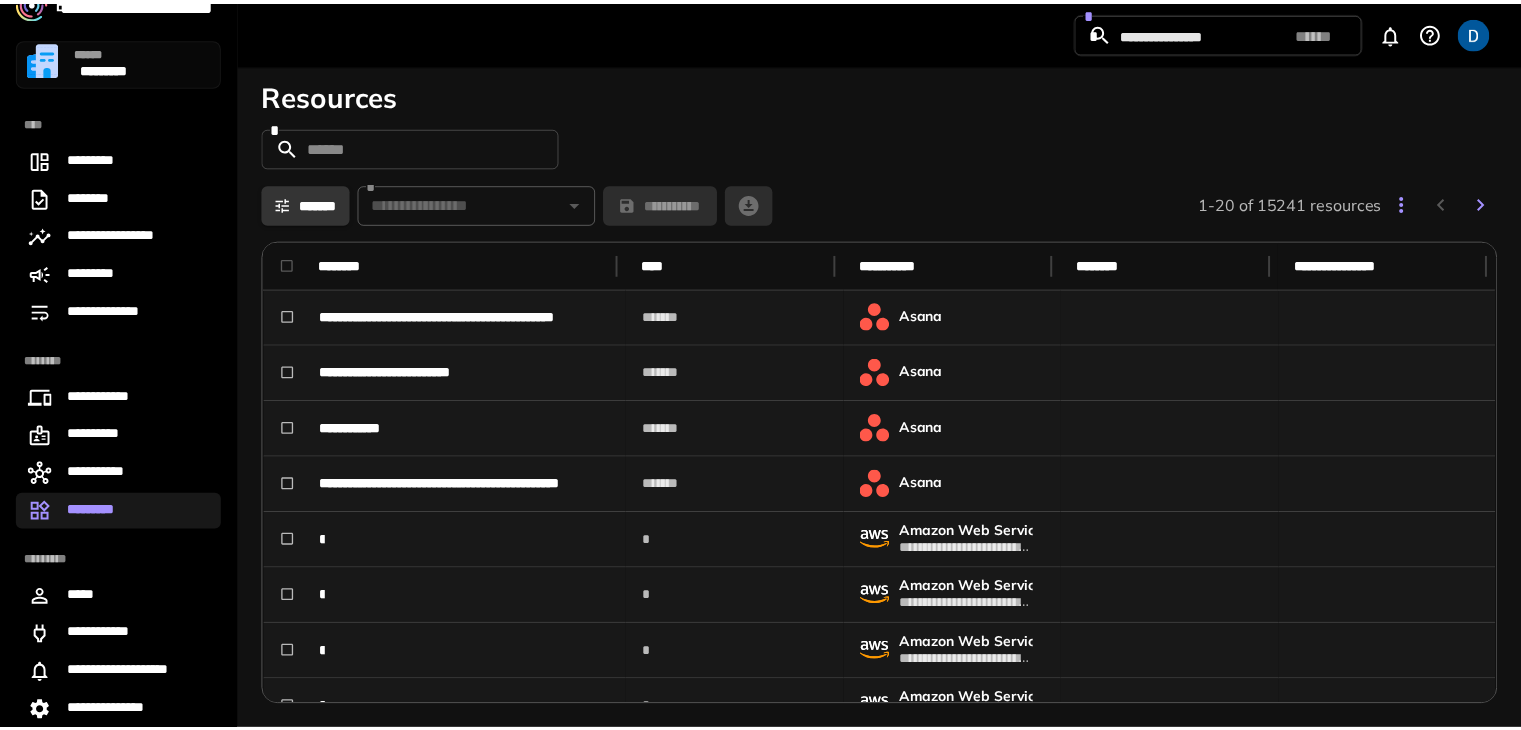 scroll, scrollTop: 503, scrollLeft: 0, axis: vertical 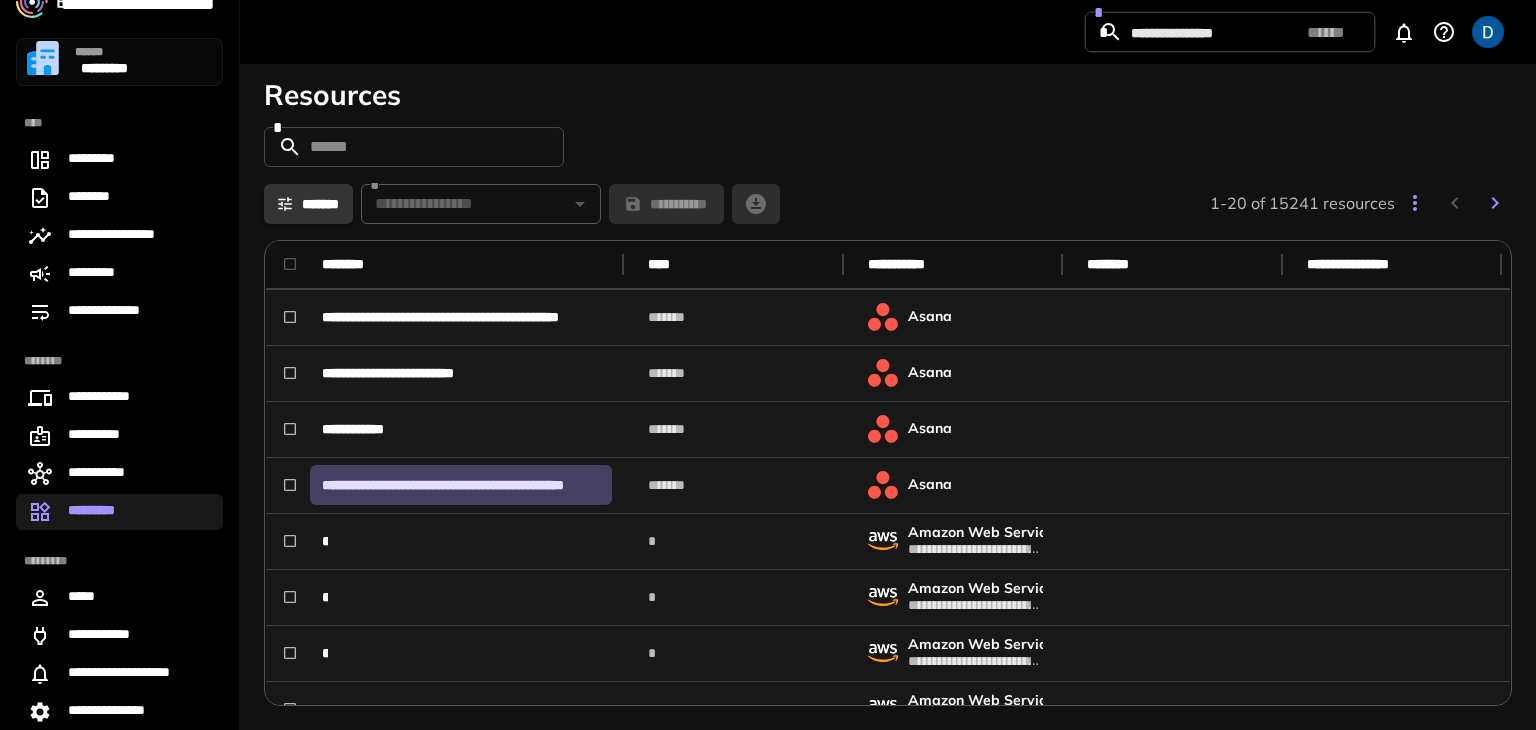 click on "**********" at bounding box center [461, 485] 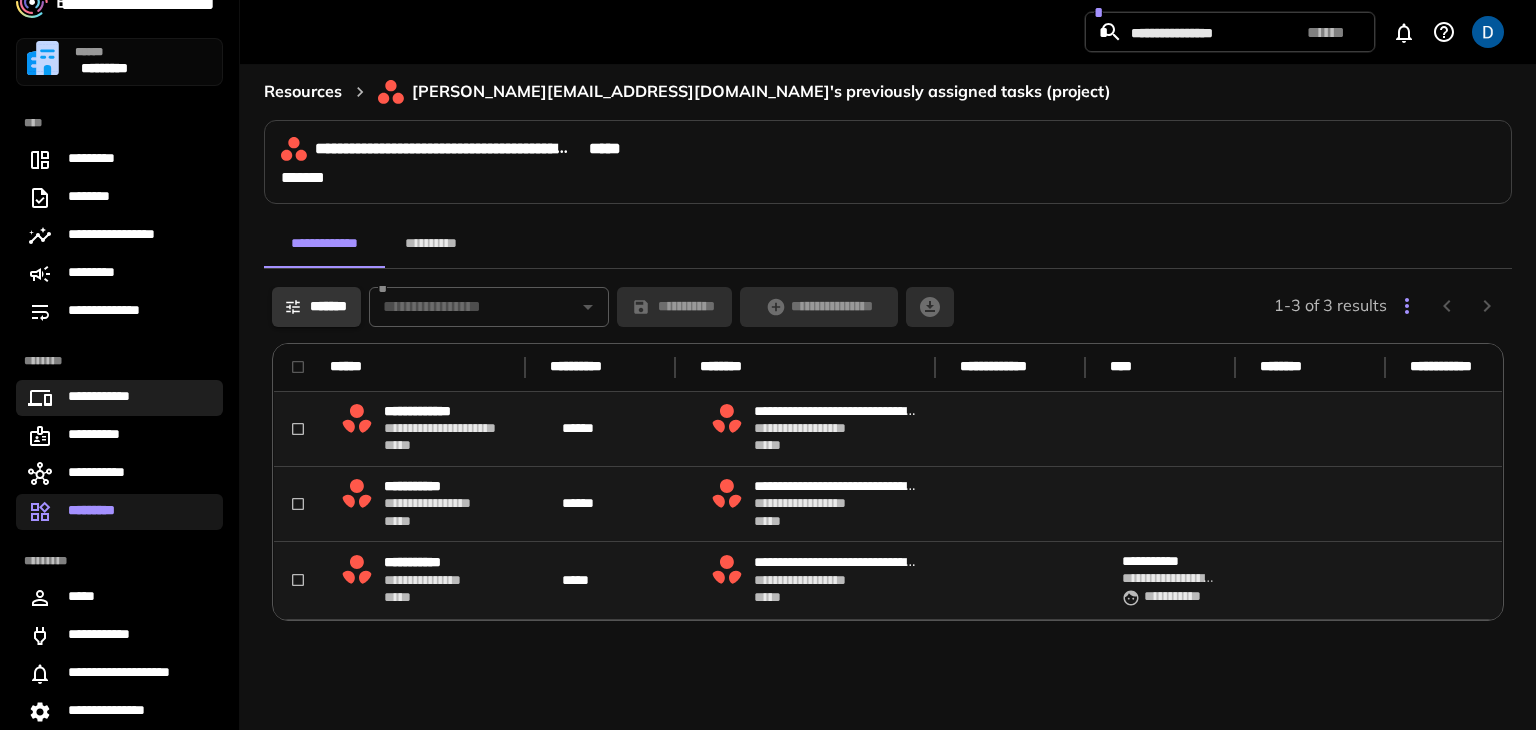 click on "**********" at bounding box center [107, 398] 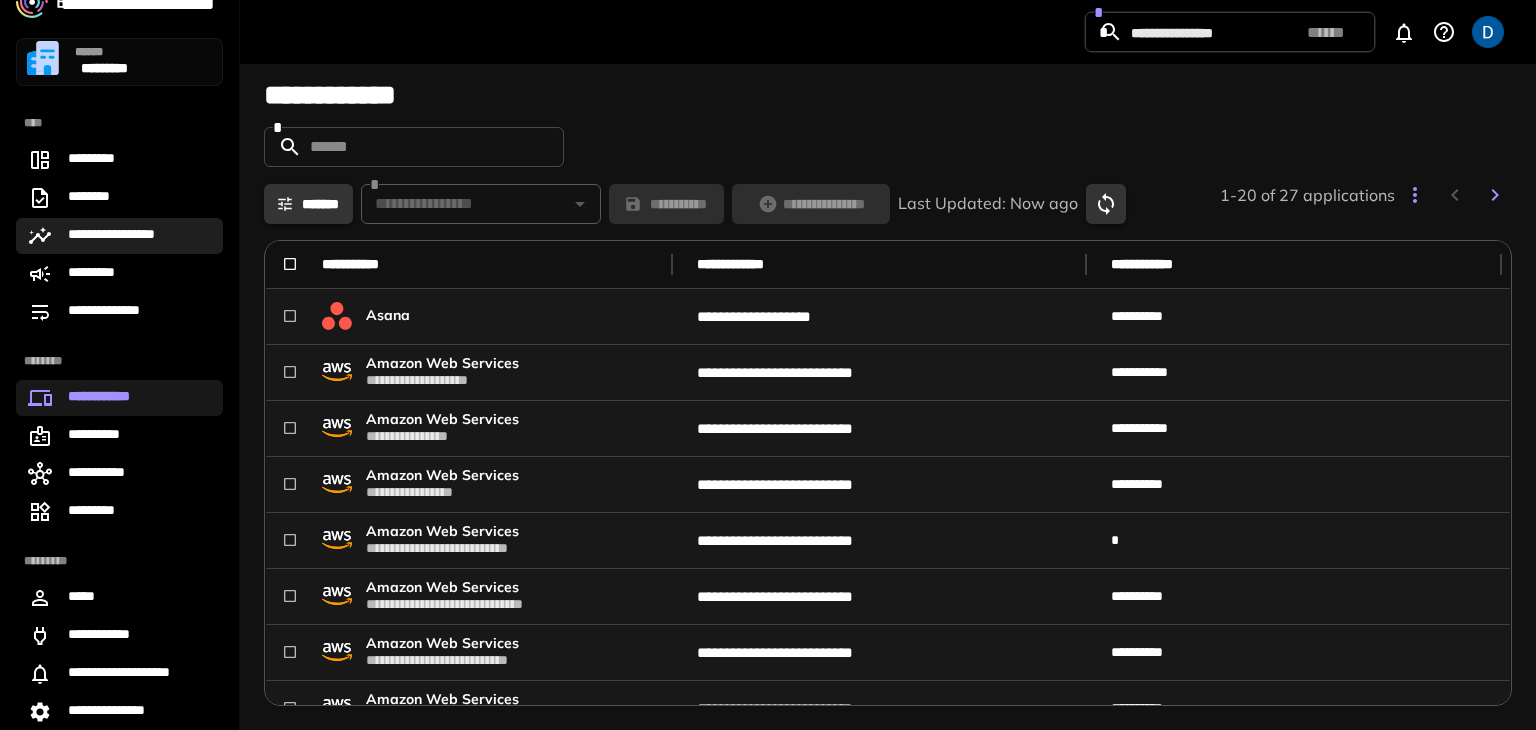 click on "**********" at bounding box center [125, 236] 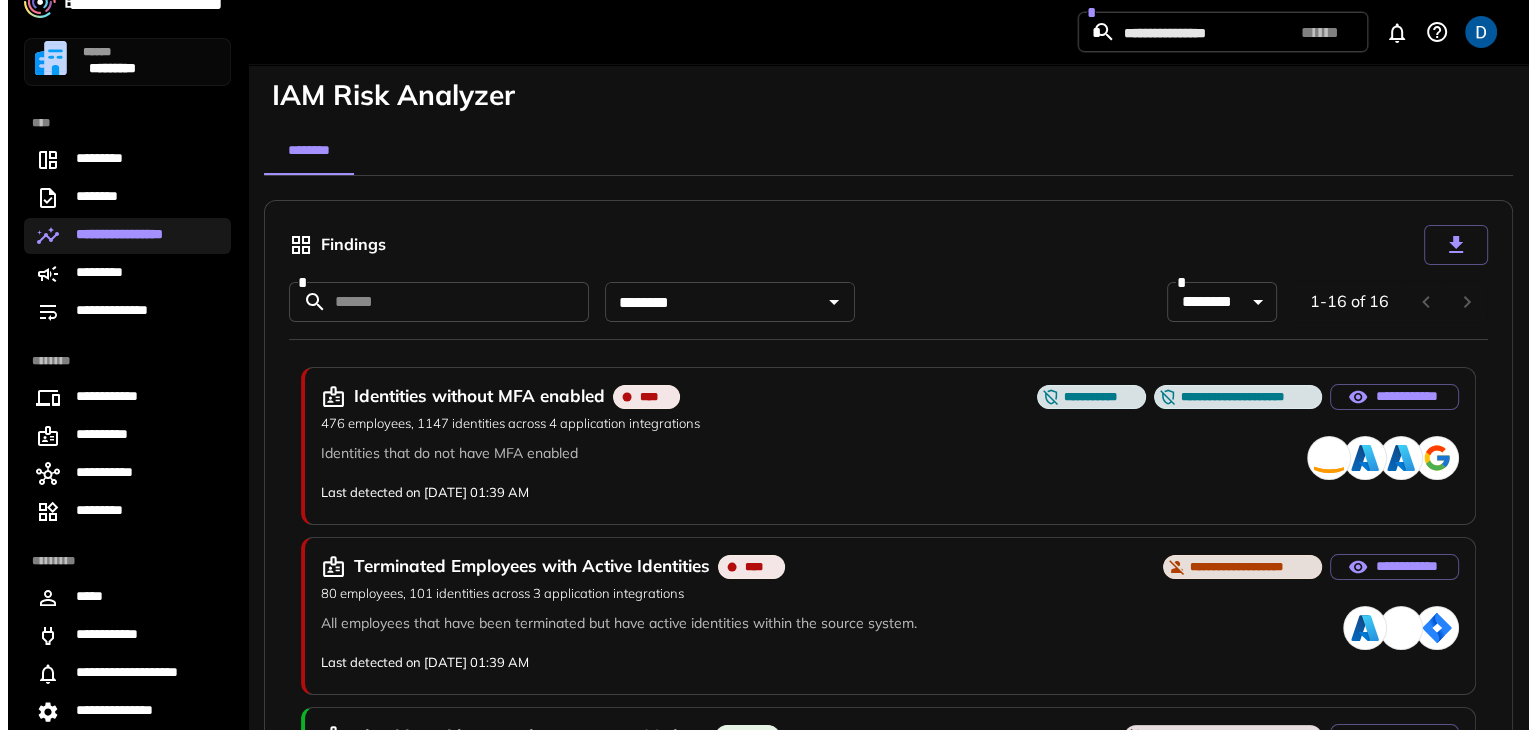 scroll, scrollTop: 322, scrollLeft: 0, axis: vertical 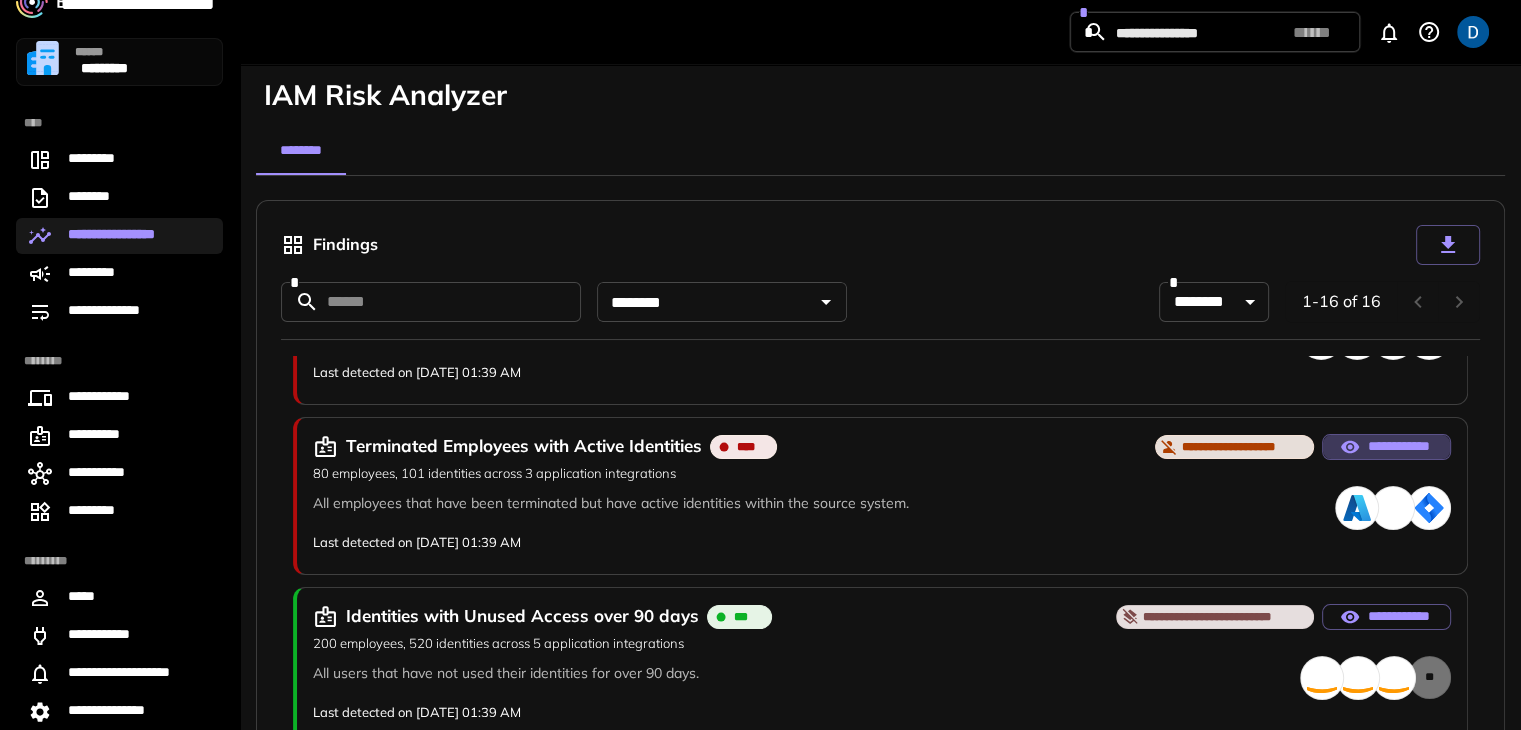 click on "**********" at bounding box center (1386, 447) 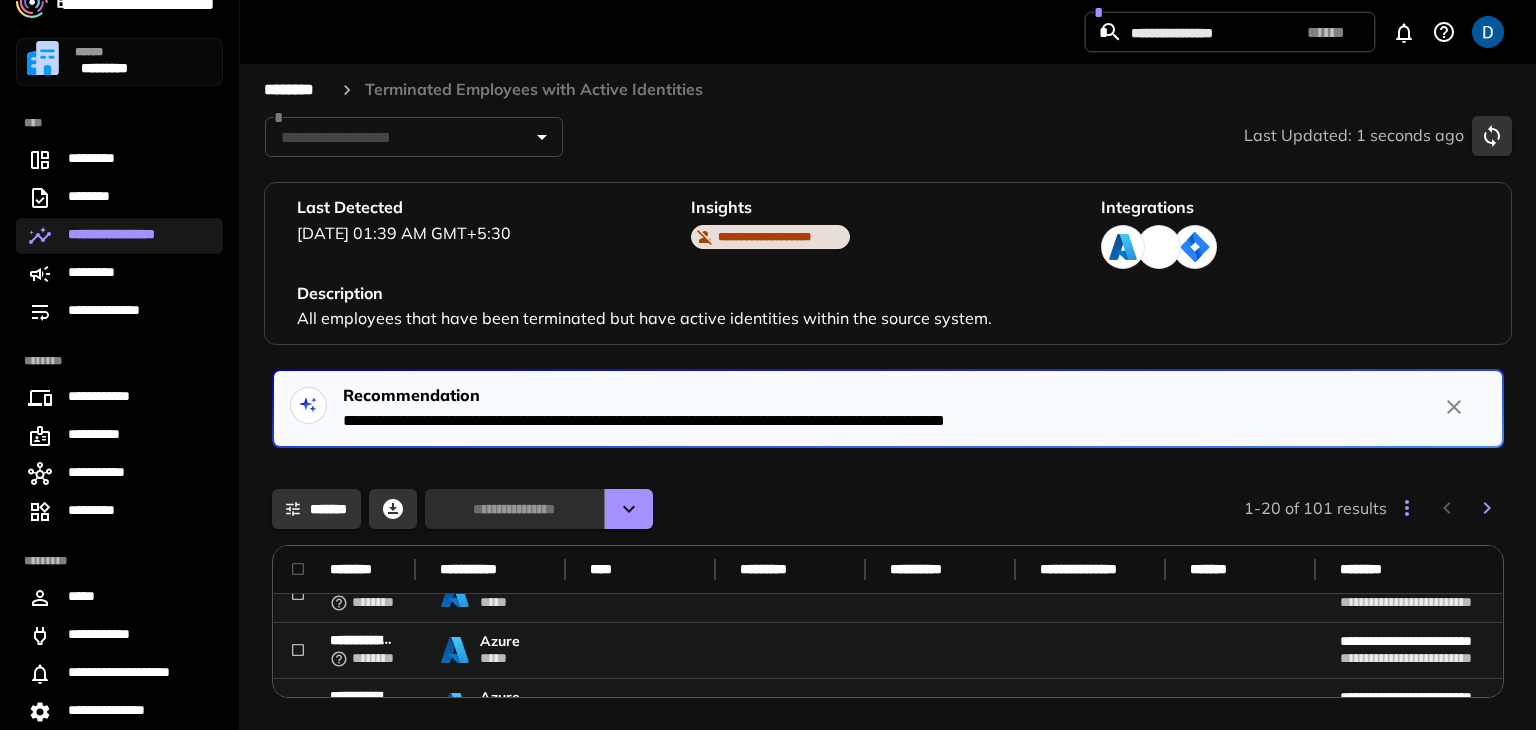 scroll, scrollTop: 138, scrollLeft: 0, axis: vertical 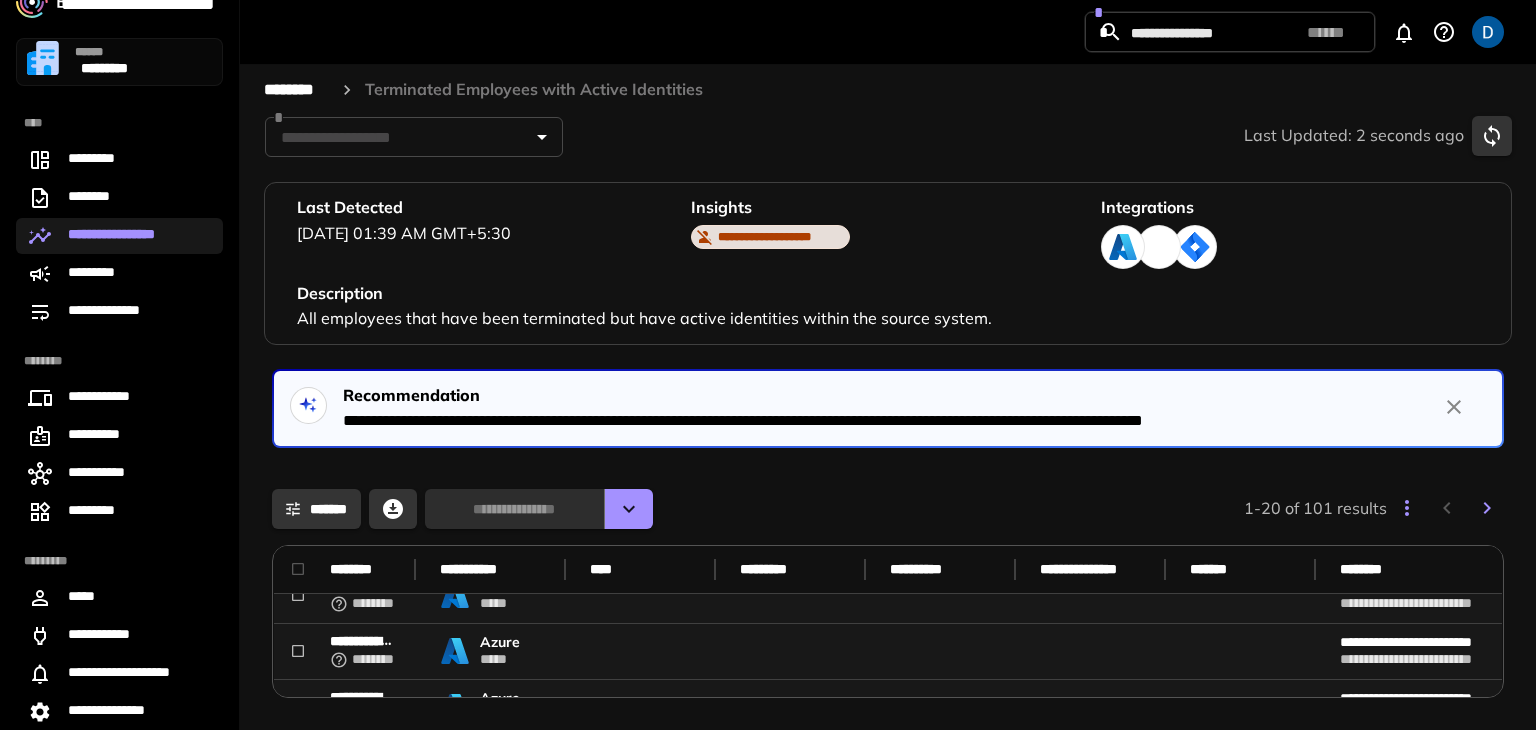 click on "********" at bounding box center [357, 569] 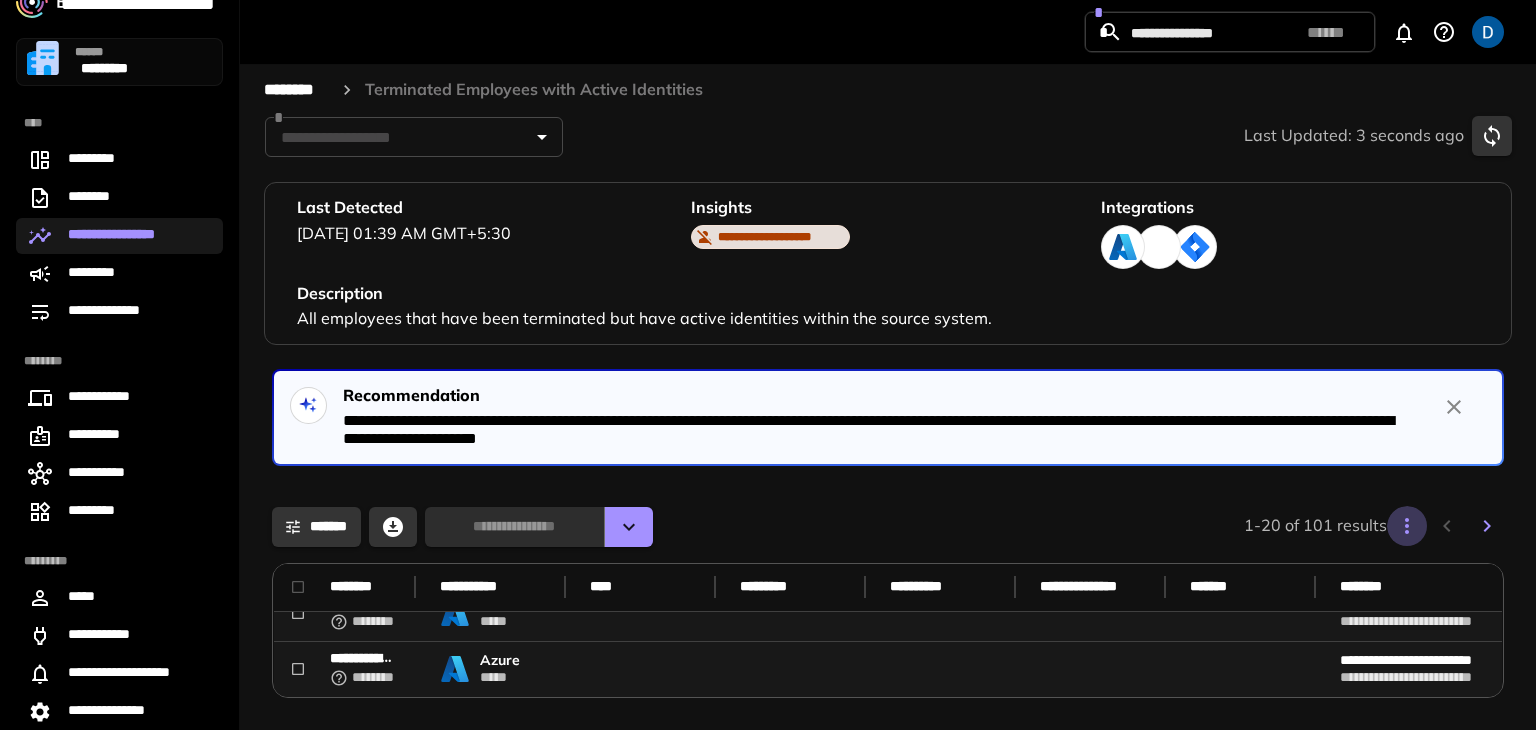 click 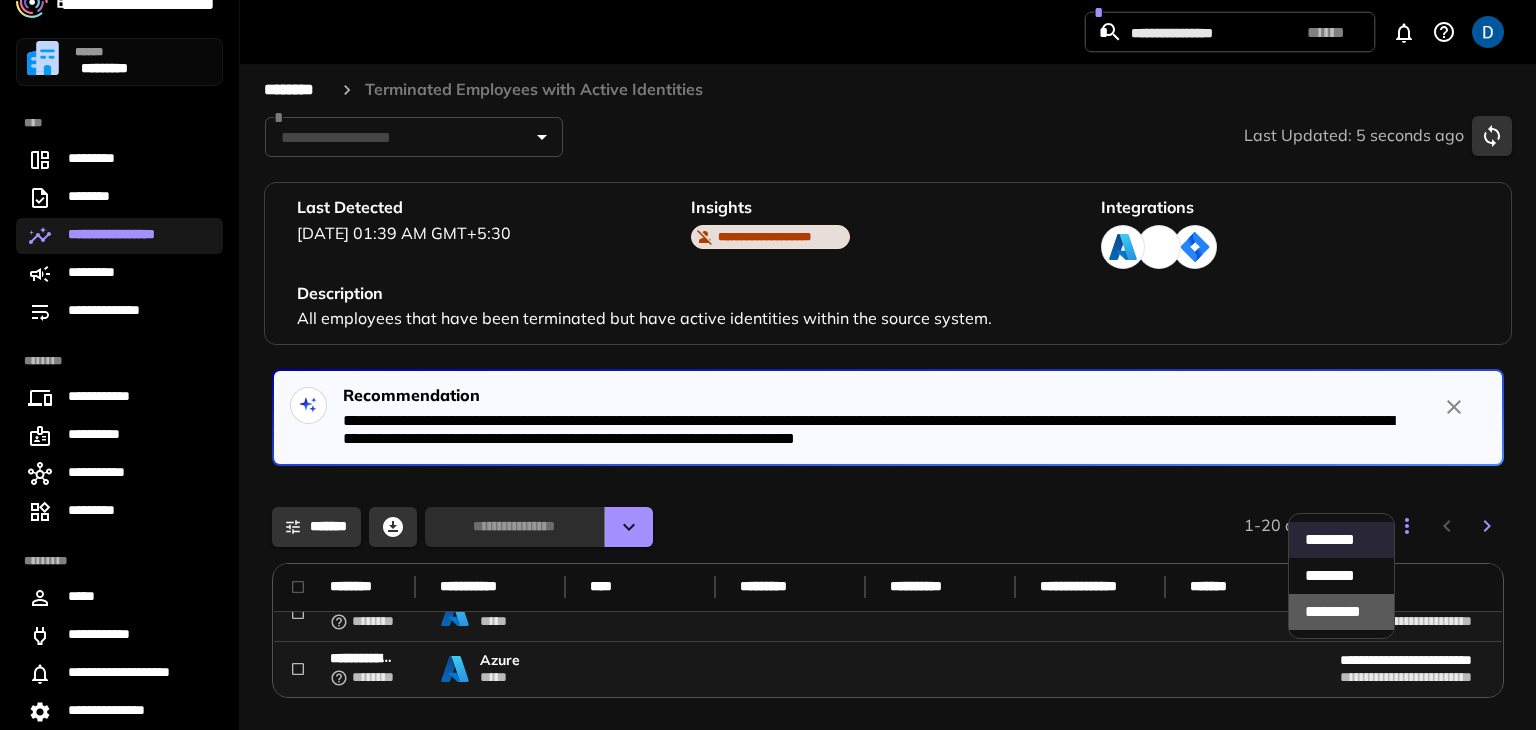 click on "*** *****" at bounding box center [1341, 612] 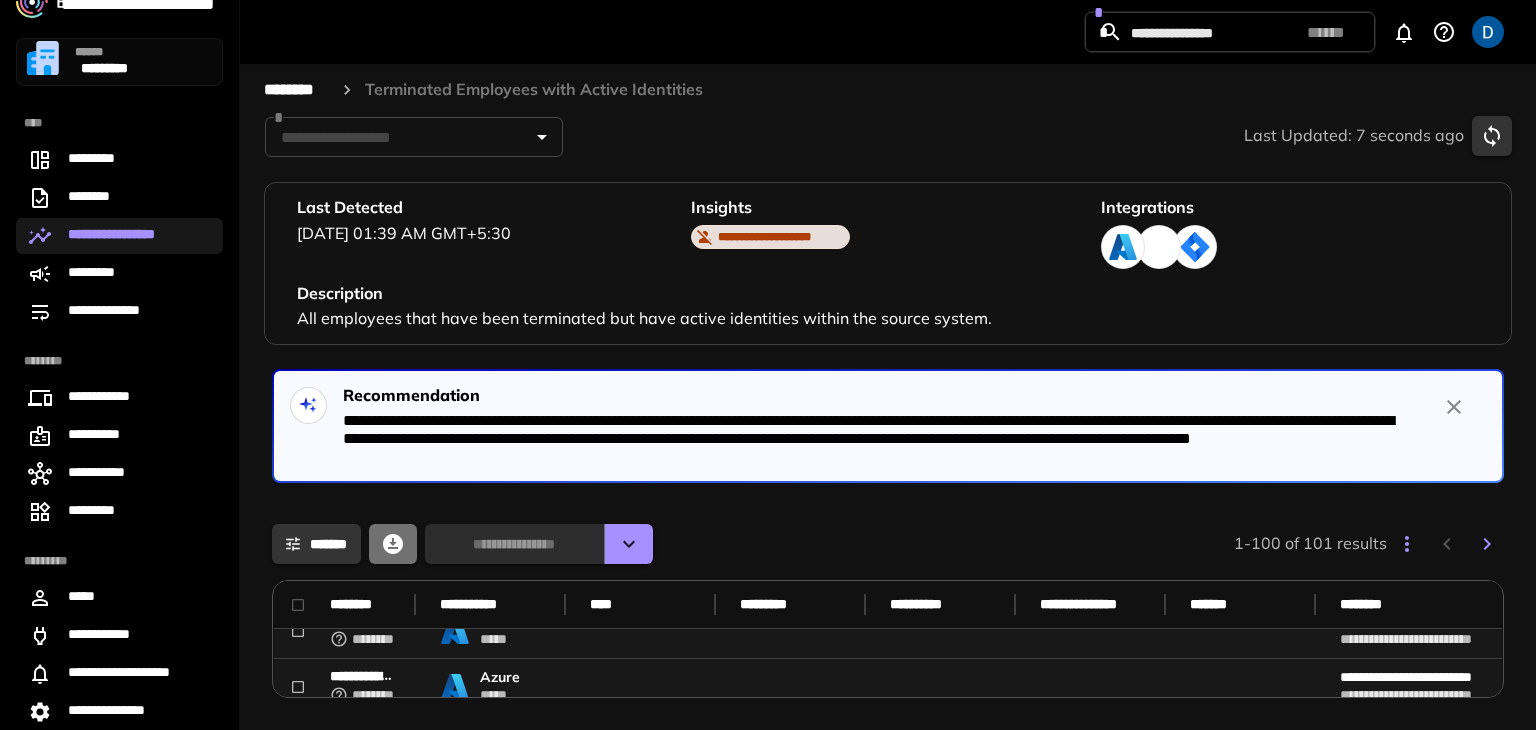 click 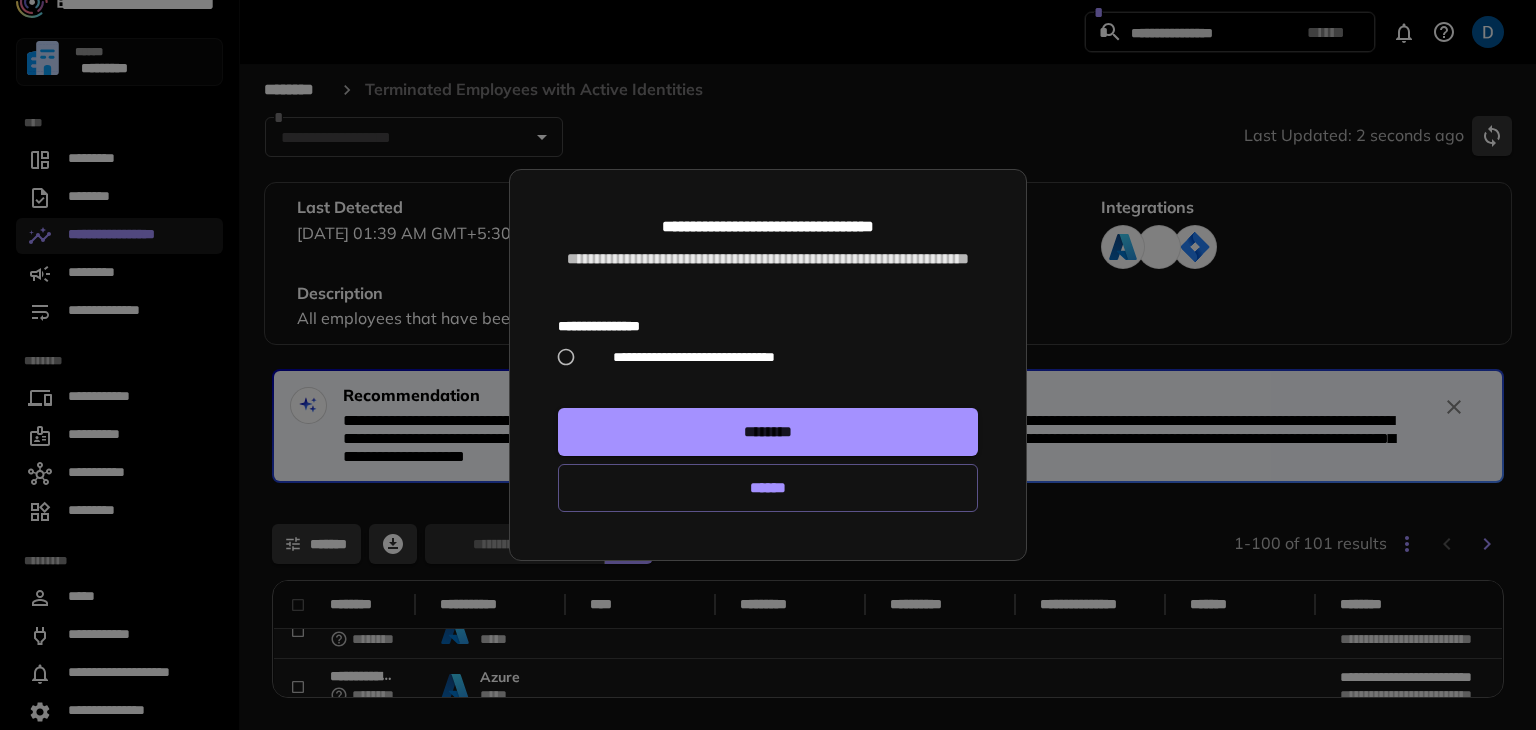 click on "**********" at bounding box center (694, 357) 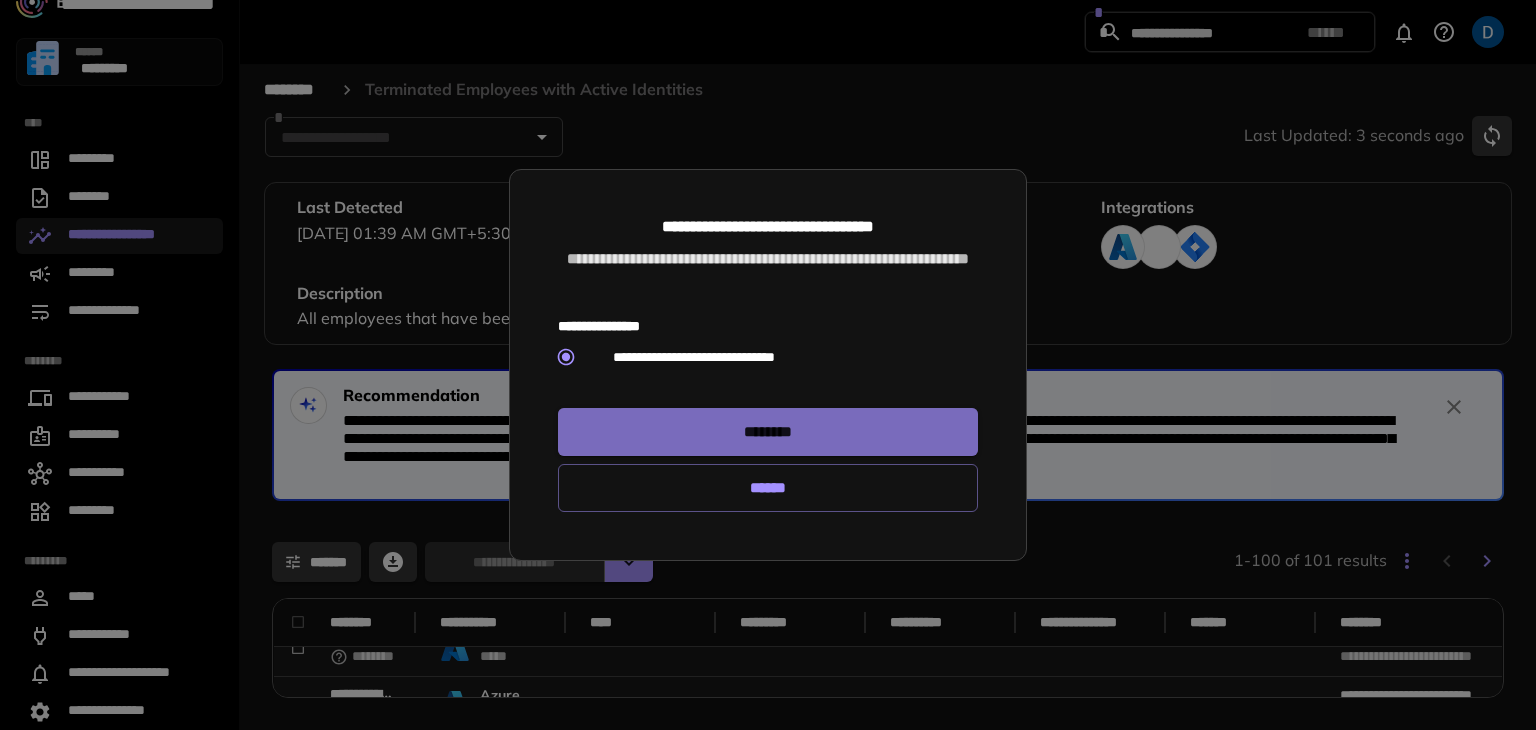 click on "********" at bounding box center [768, 432] 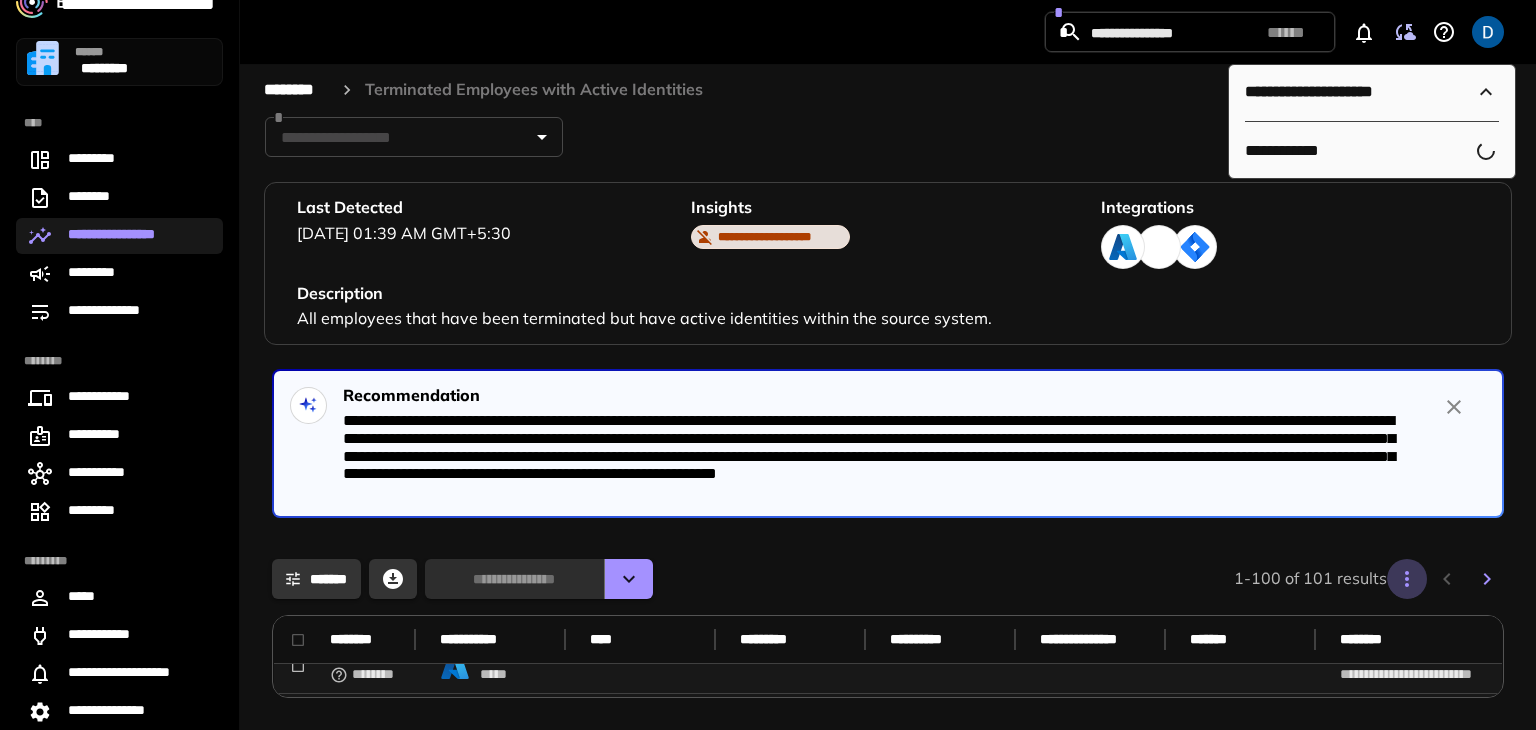 click 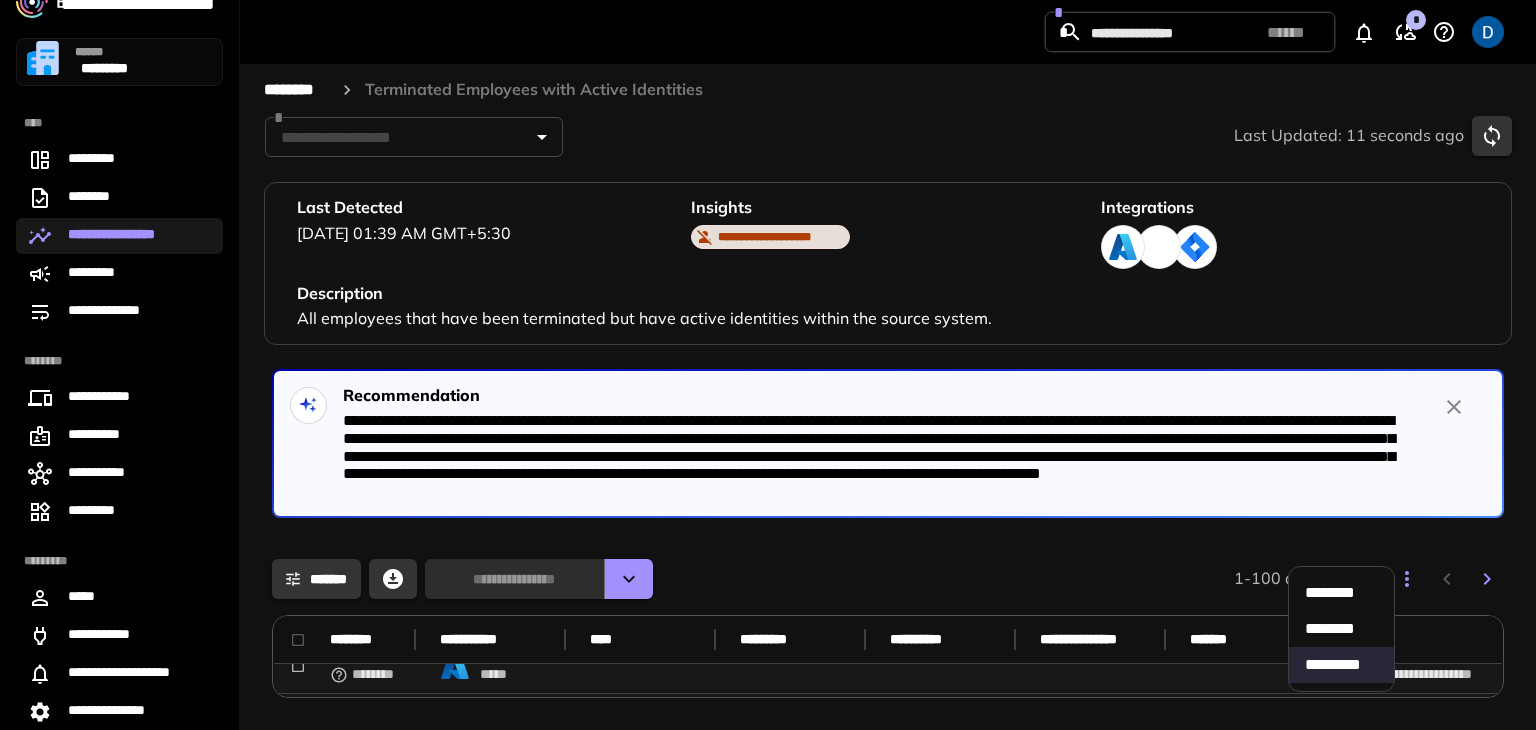 click at bounding box center [768, 365] 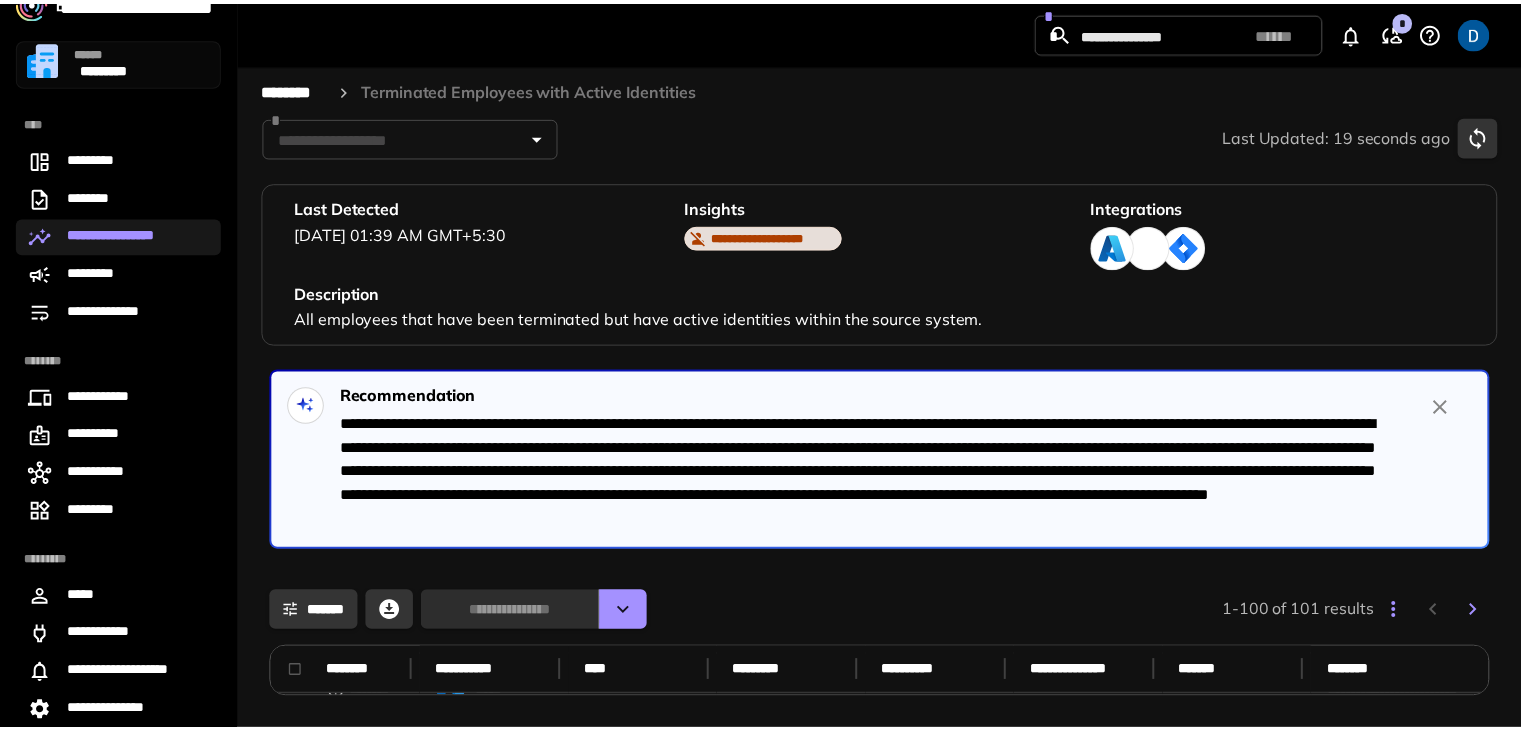scroll, scrollTop: 496, scrollLeft: 0, axis: vertical 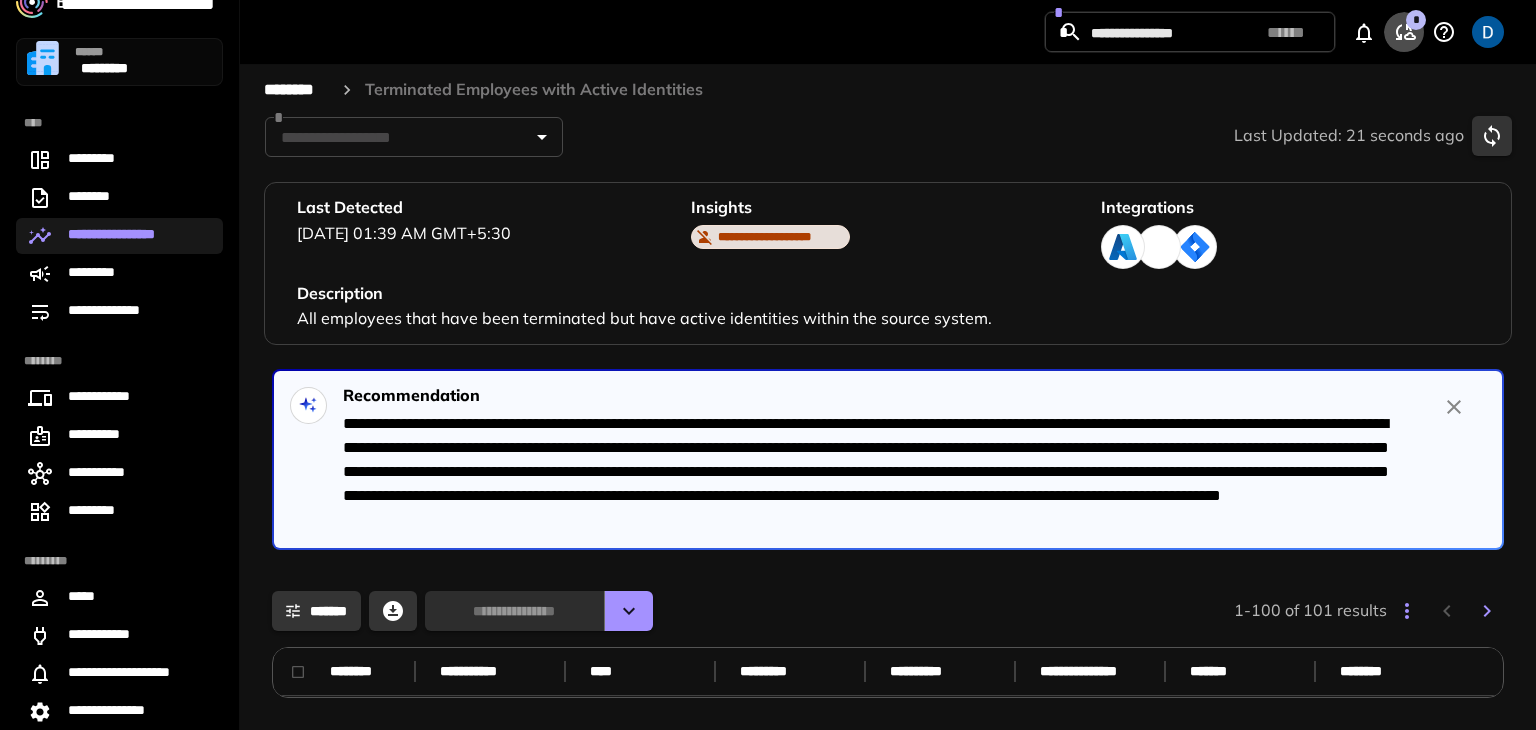 click 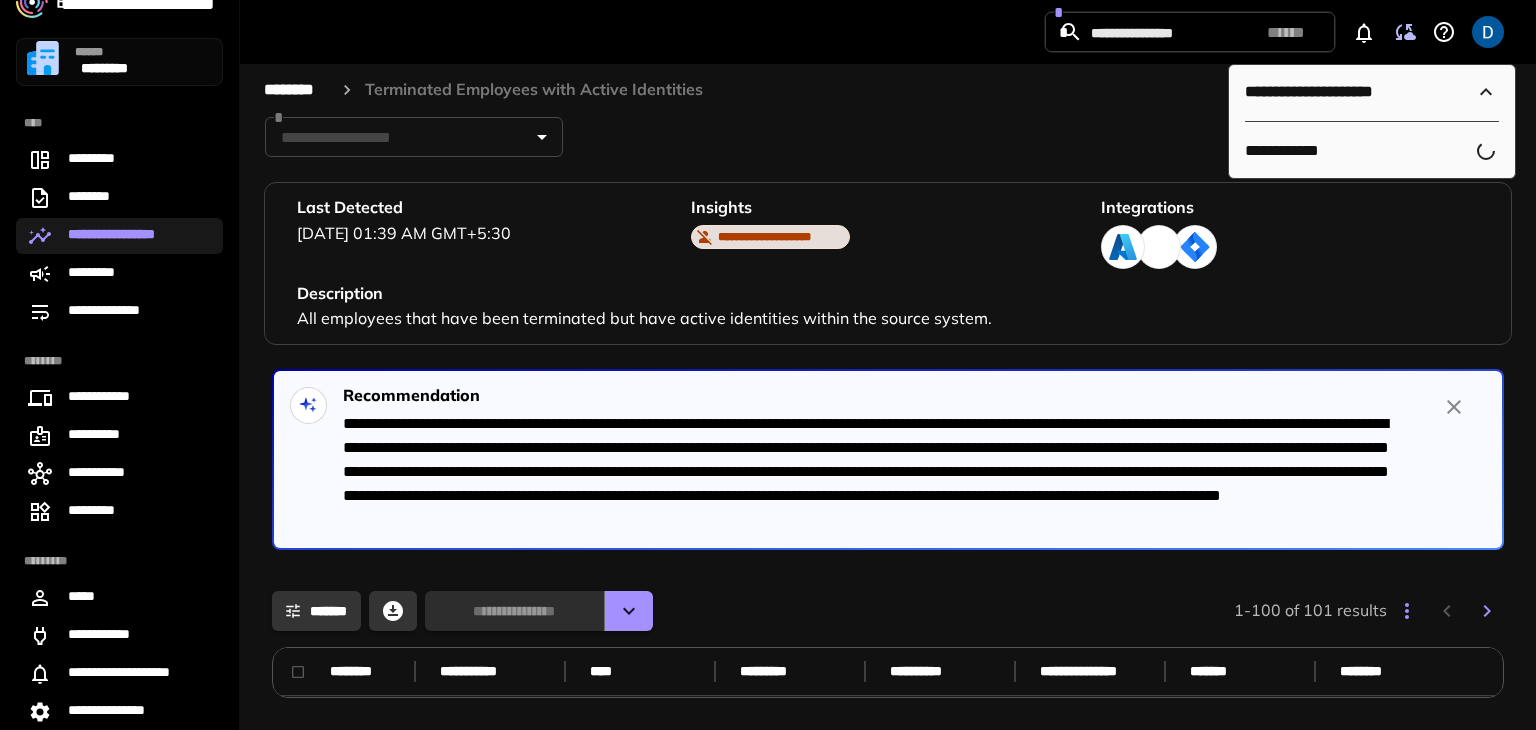 click on "**********" at bounding box center [119, 236] 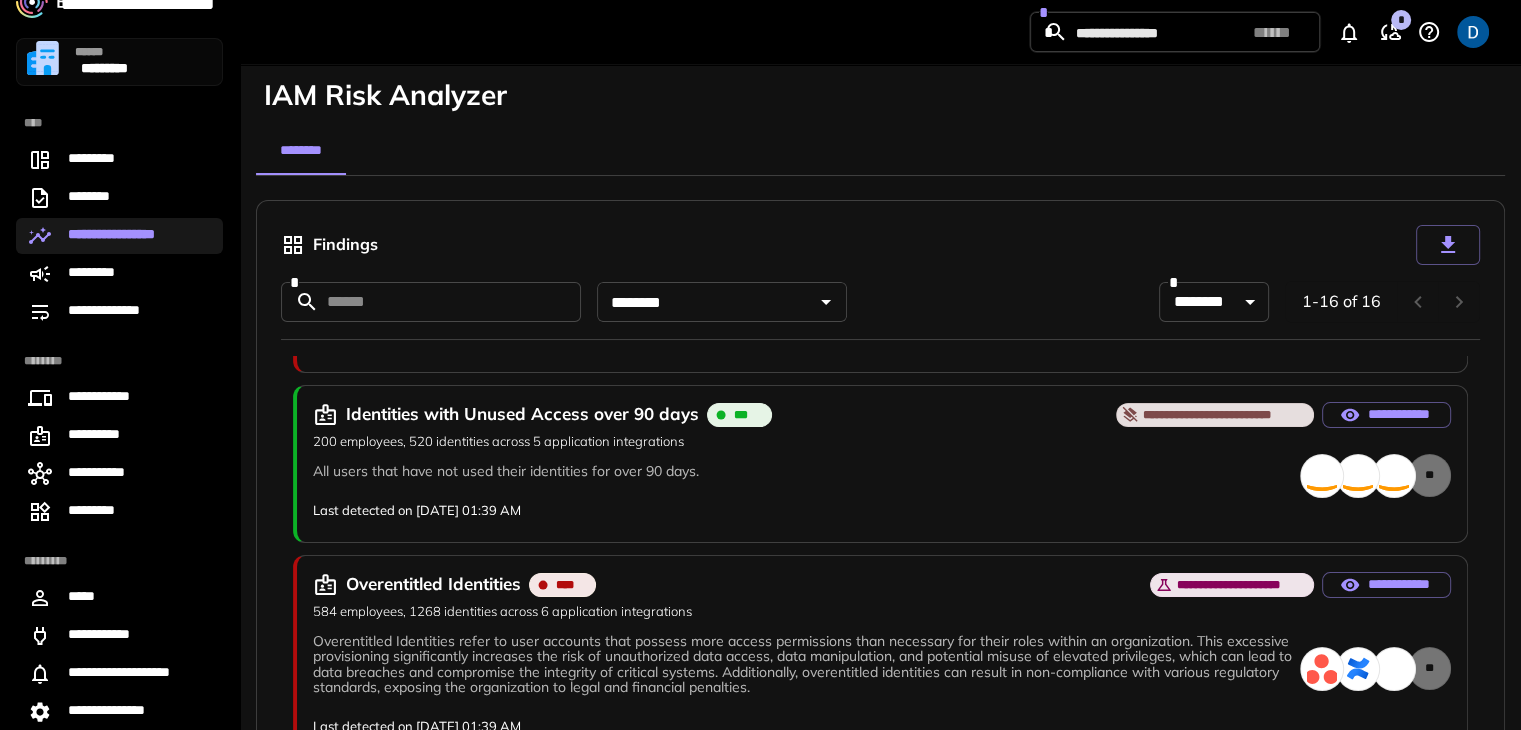 scroll, scrollTop: 524, scrollLeft: 0, axis: vertical 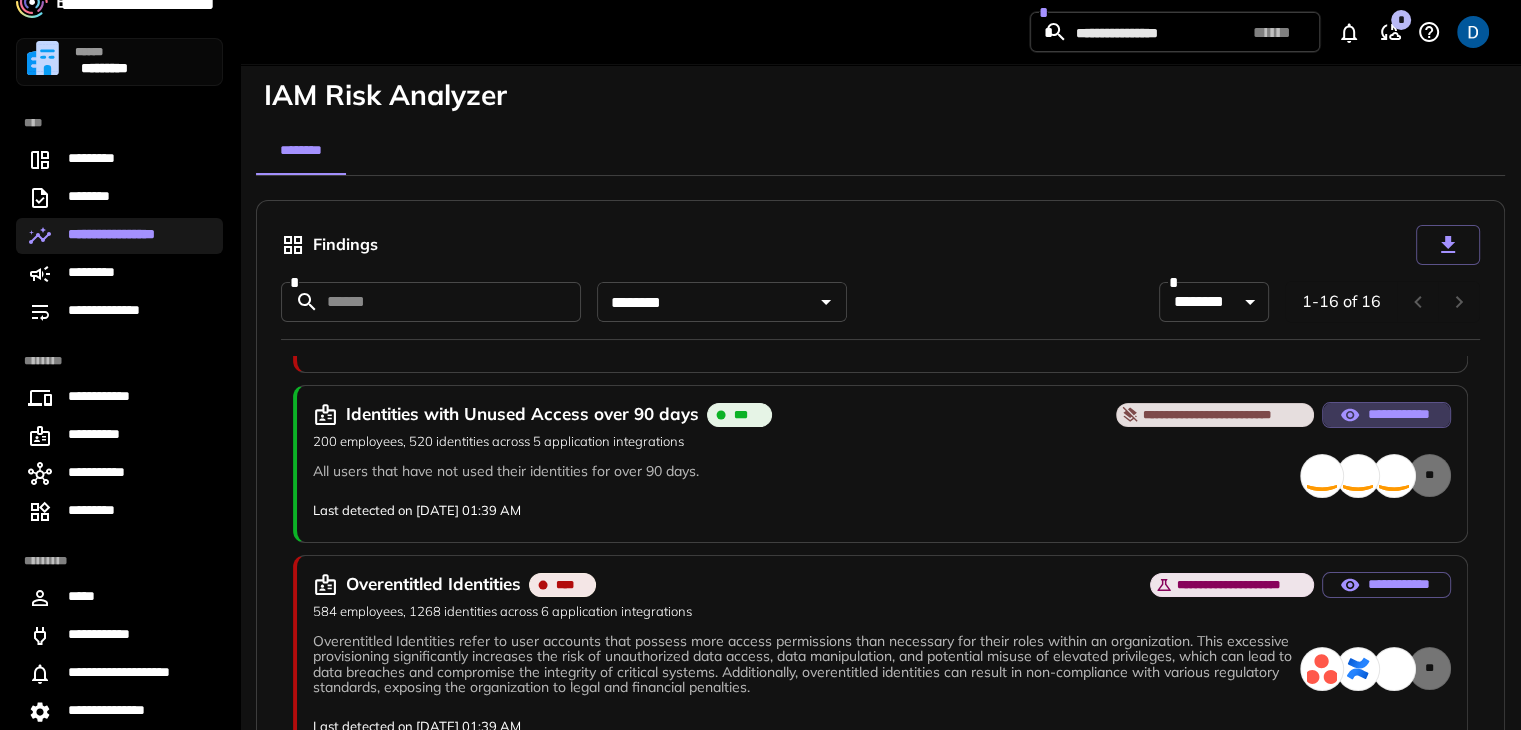 click on "**********" at bounding box center [1386, 415] 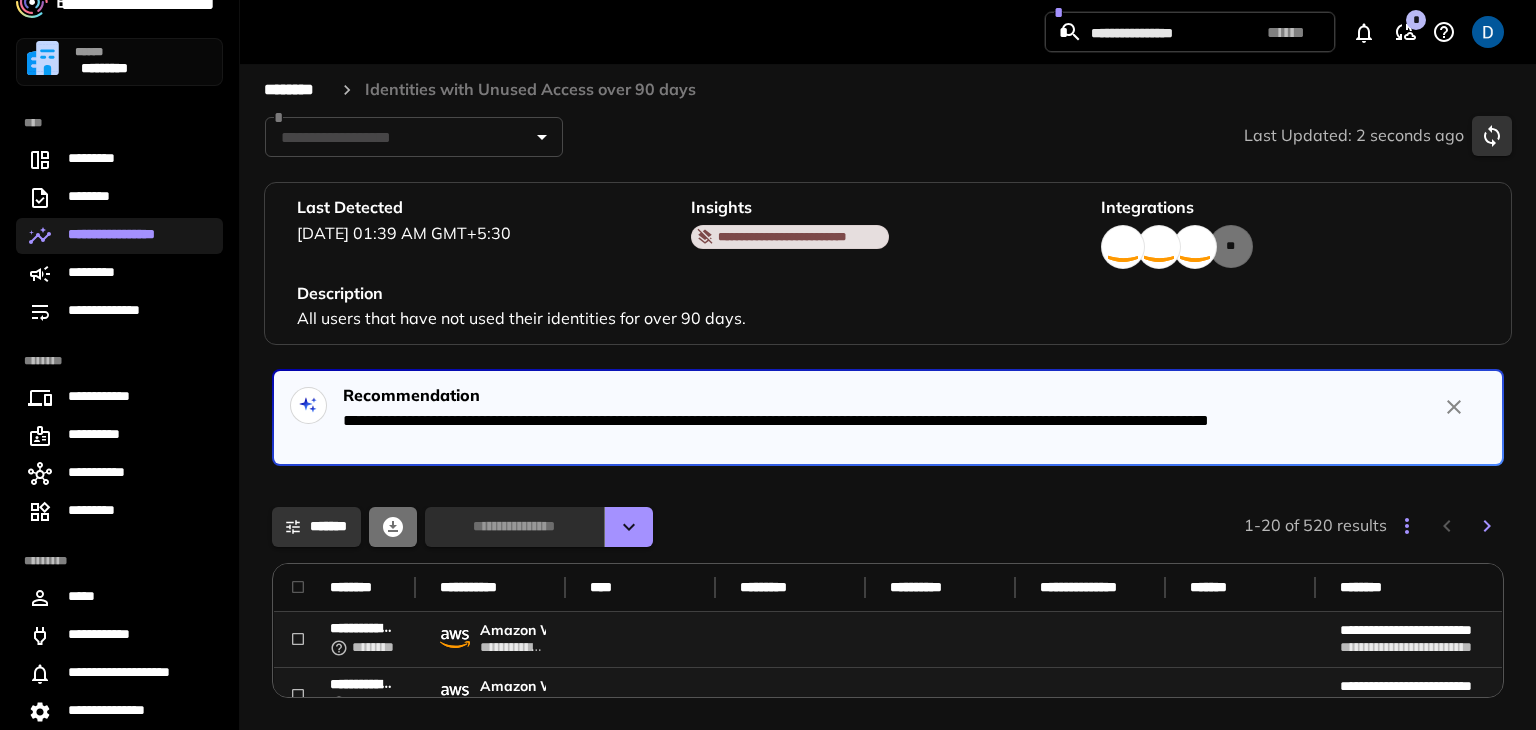 click at bounding box center [393, 527] 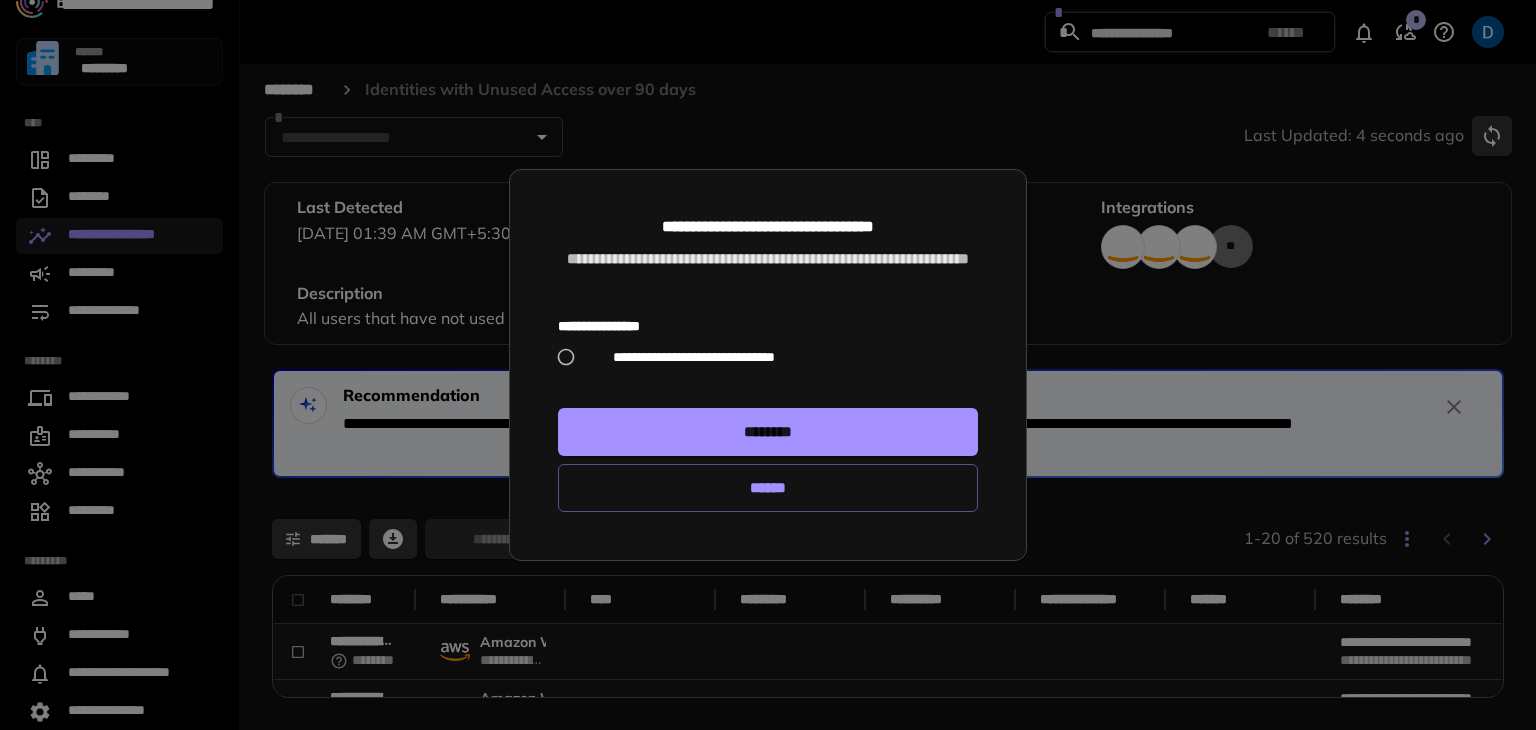 click on "**********" at bounding box center (754, 357) 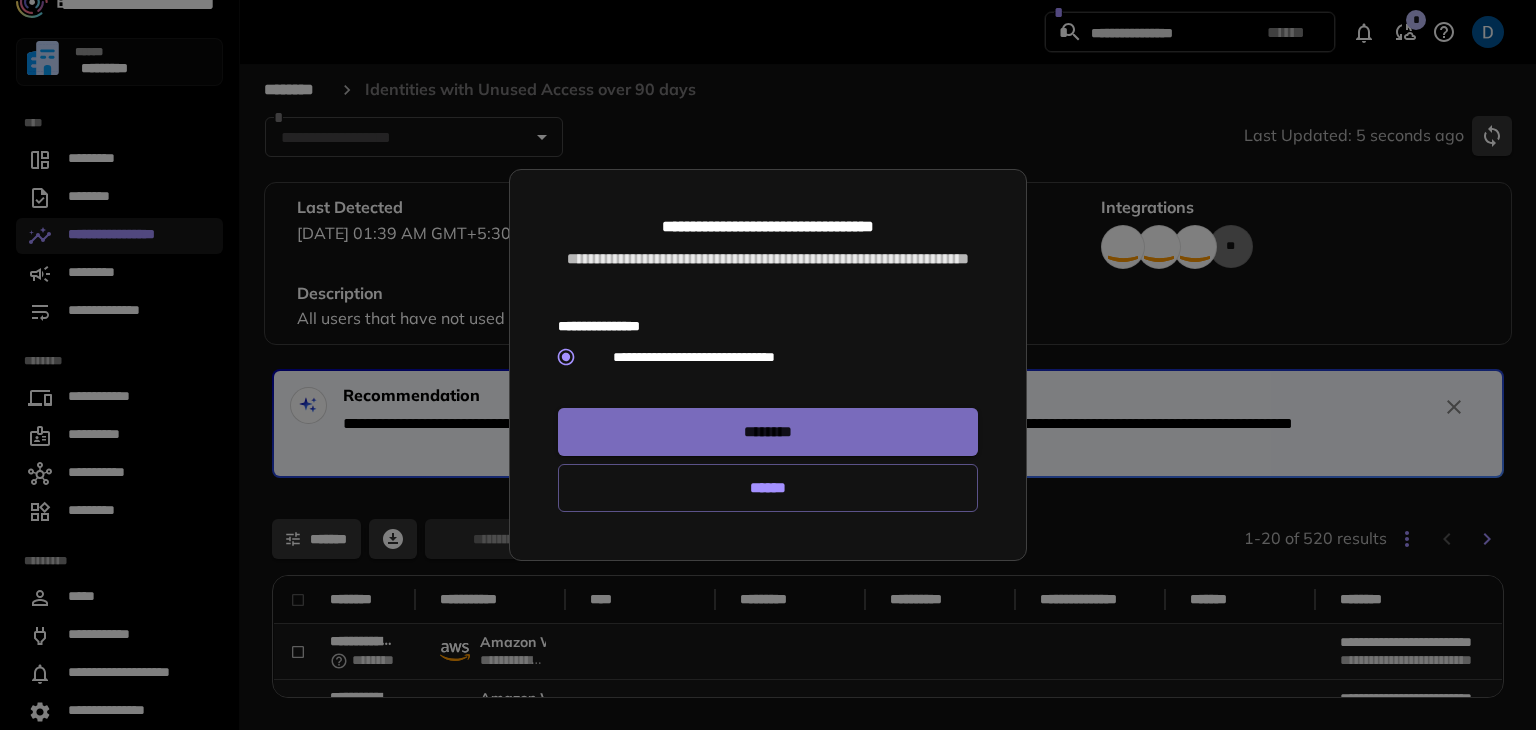 click on "********" at bounding box center (768, 432) 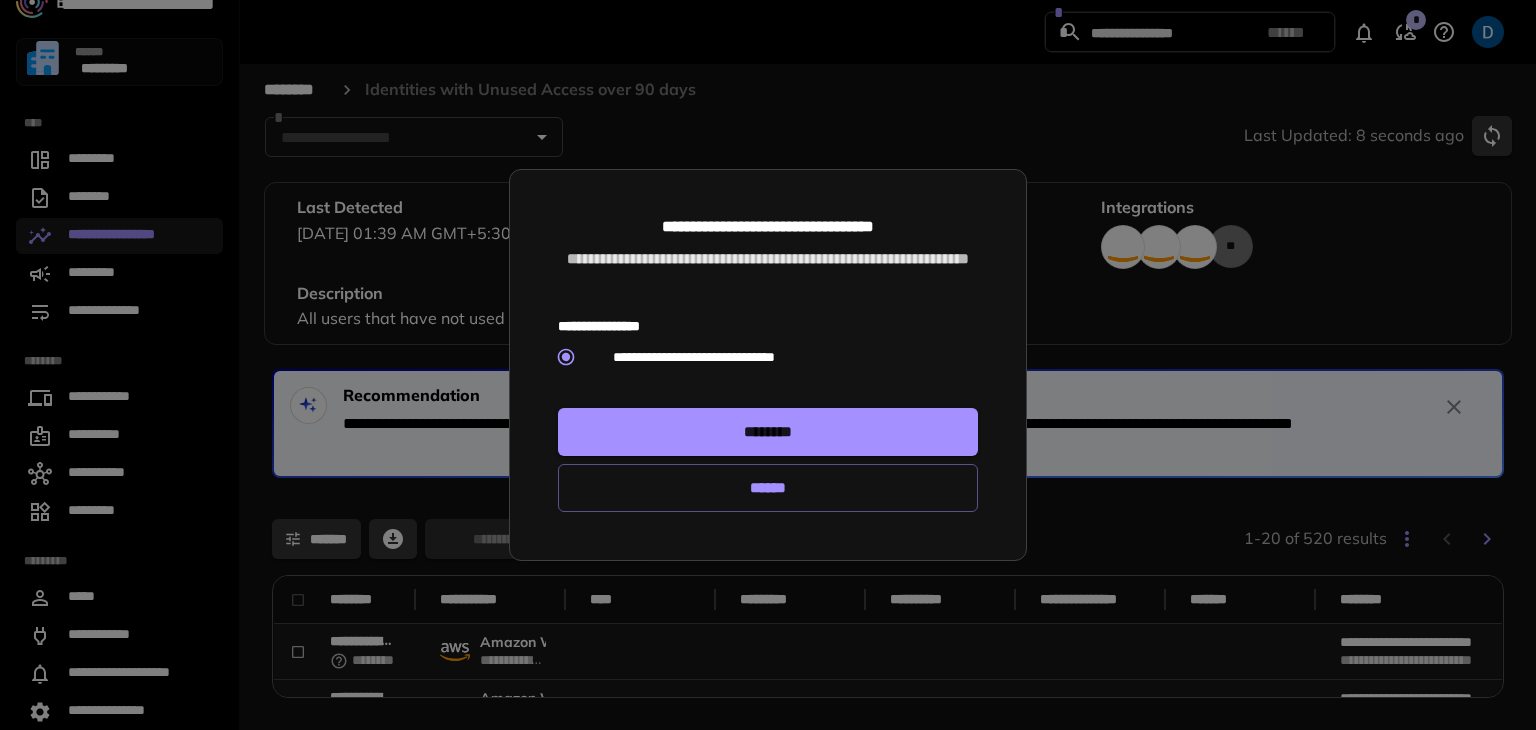 click on "**********" at bounding box center (768, 365) 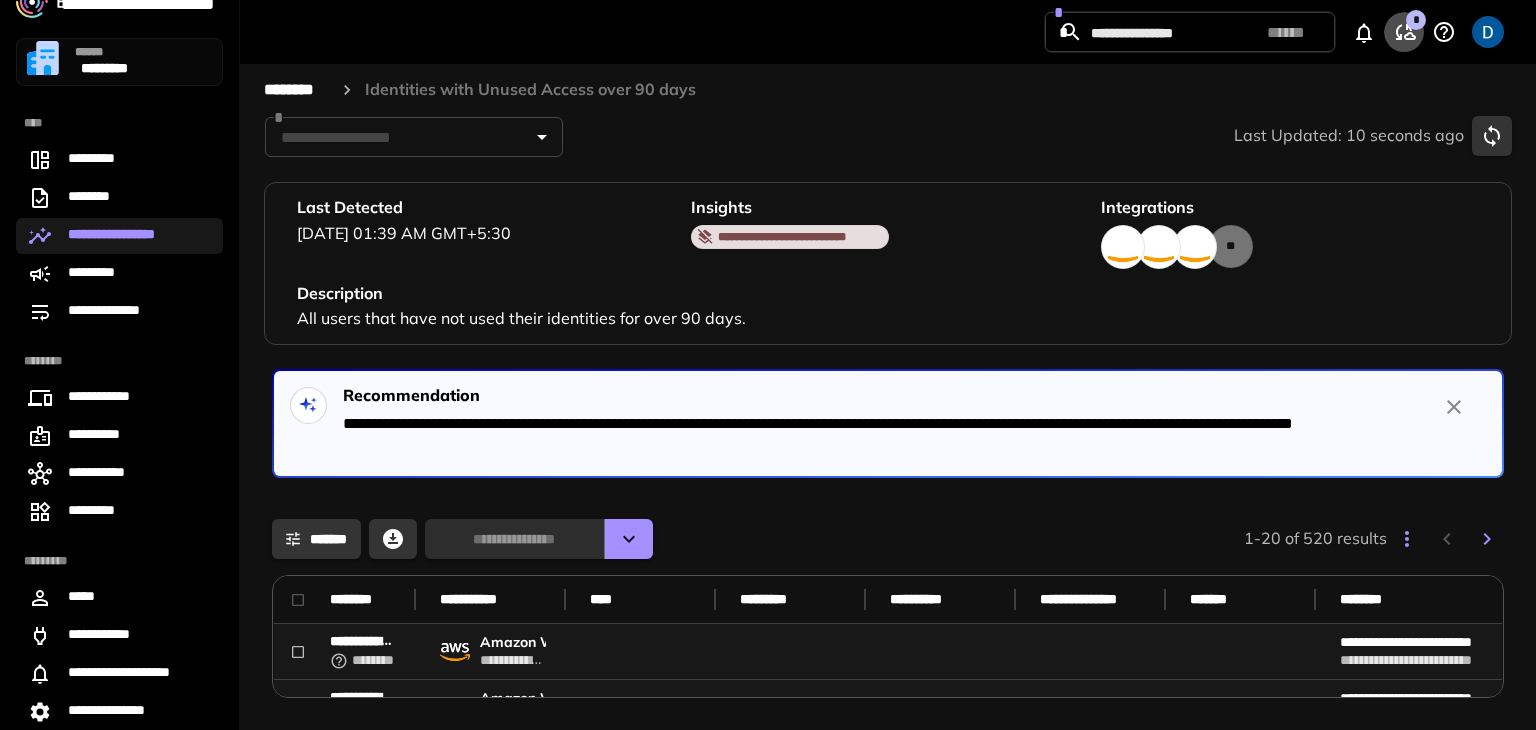 click 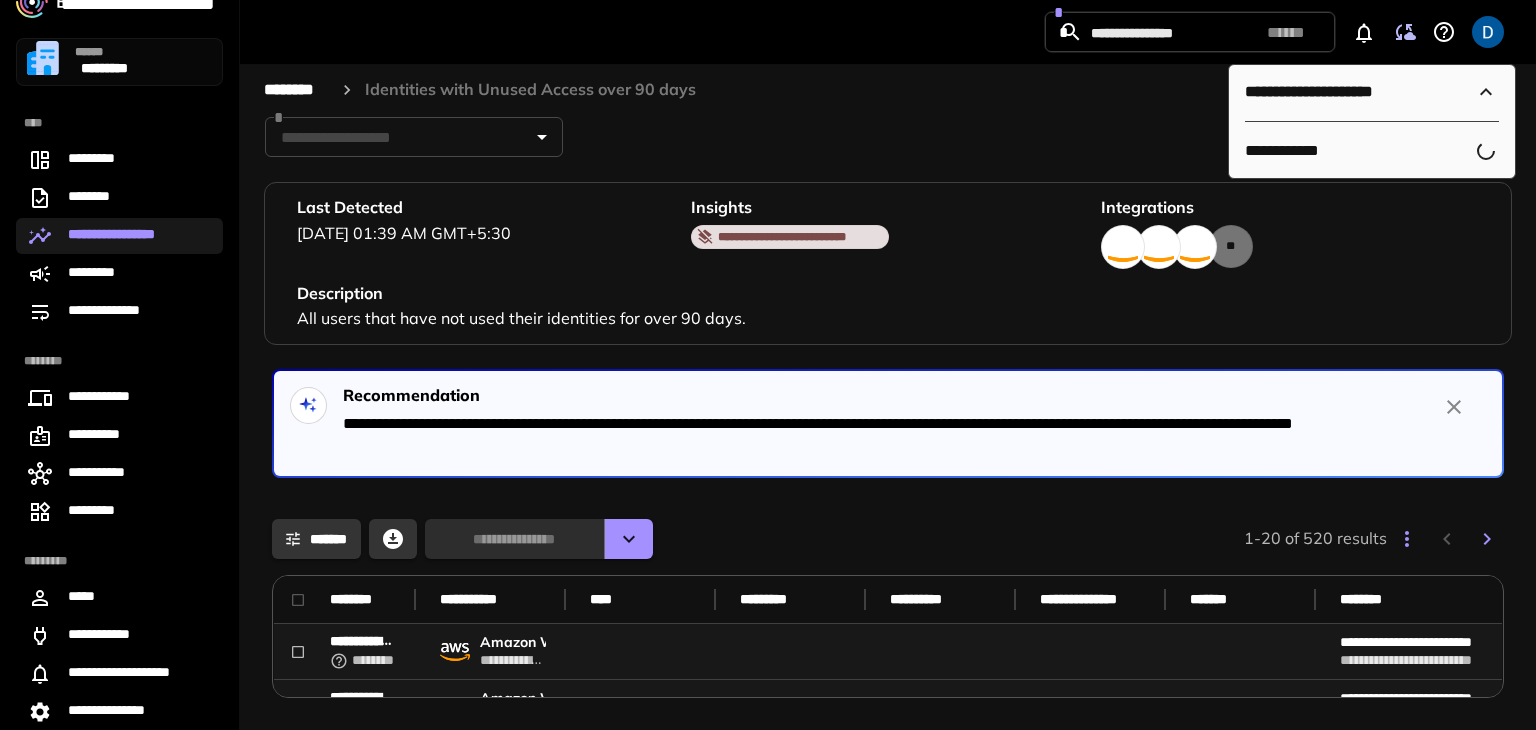 click on "* Last Updated: 13 seconds ago" at bounding box center [888, 141] 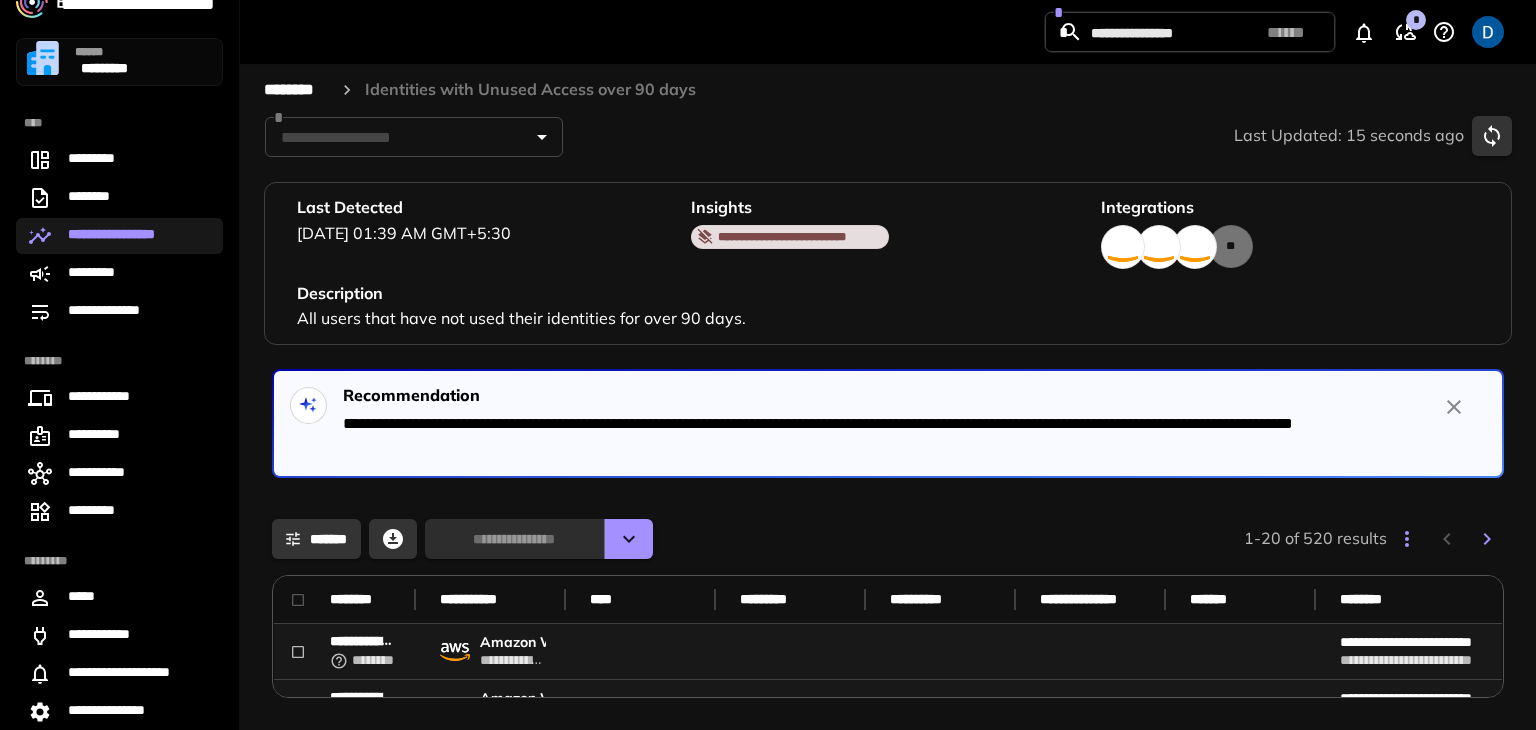click on "********" at bounding box center (296, 90) 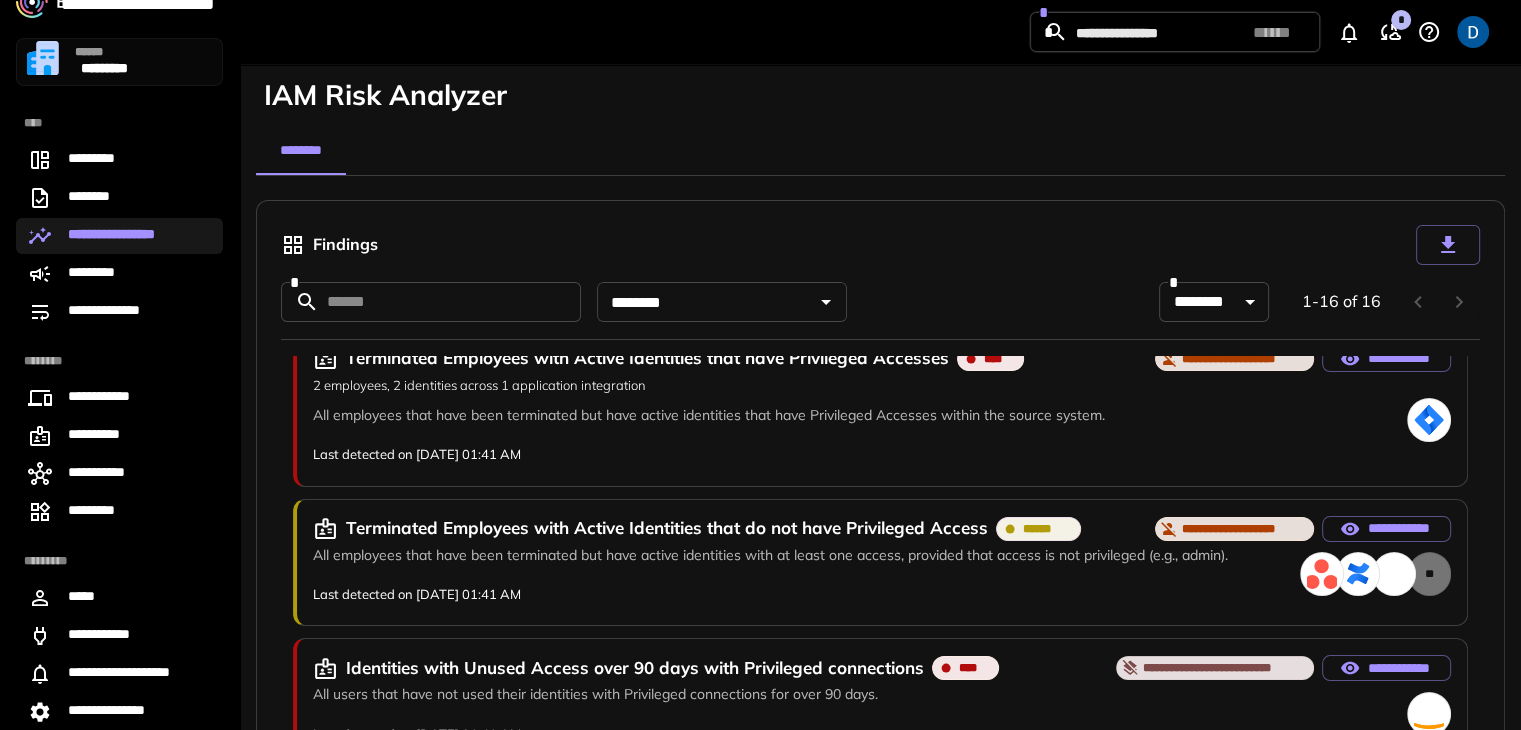 scroll, scrollTop: 1740, scrollLeft: 0, axis: vertical 